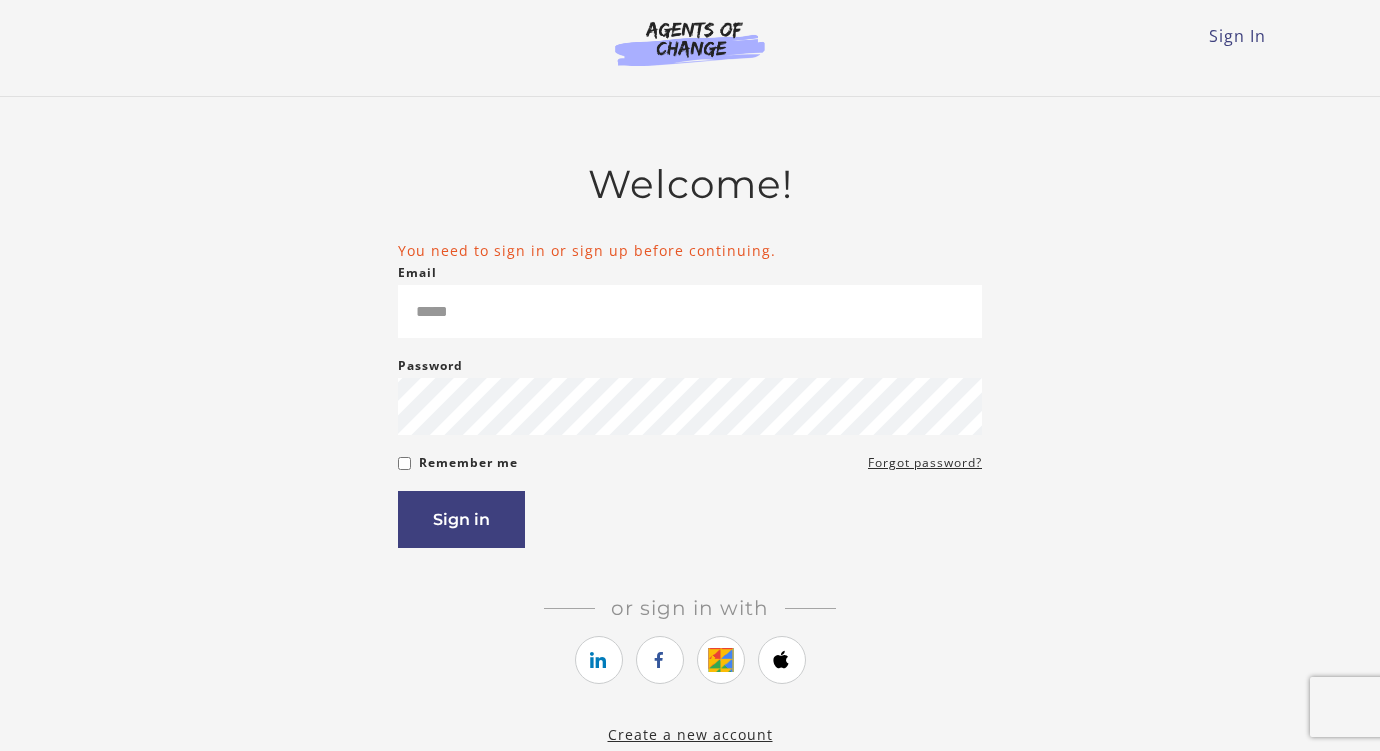 scroll, scrollTop: 0, scrollLeft: 0, axis: both 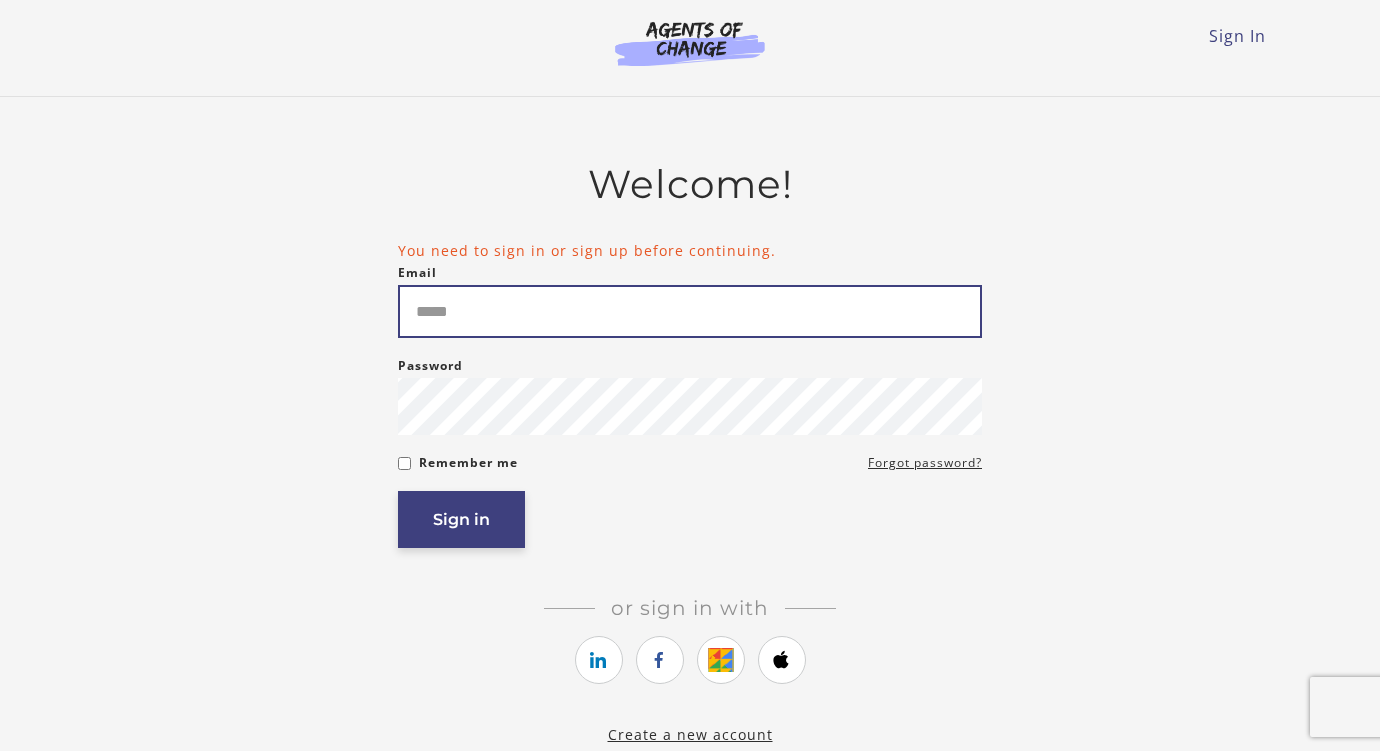 type on "**********" 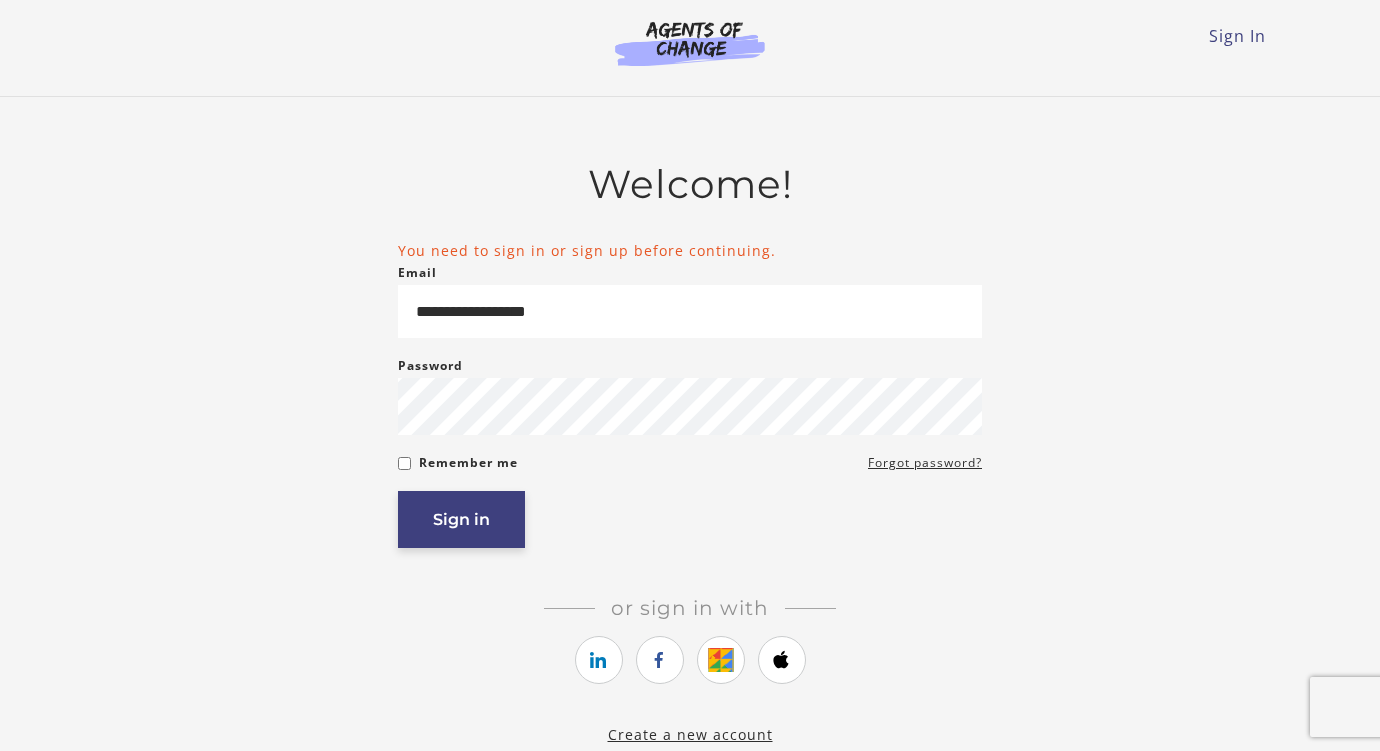 click on "Sign in" at bounding box center [461, 519] 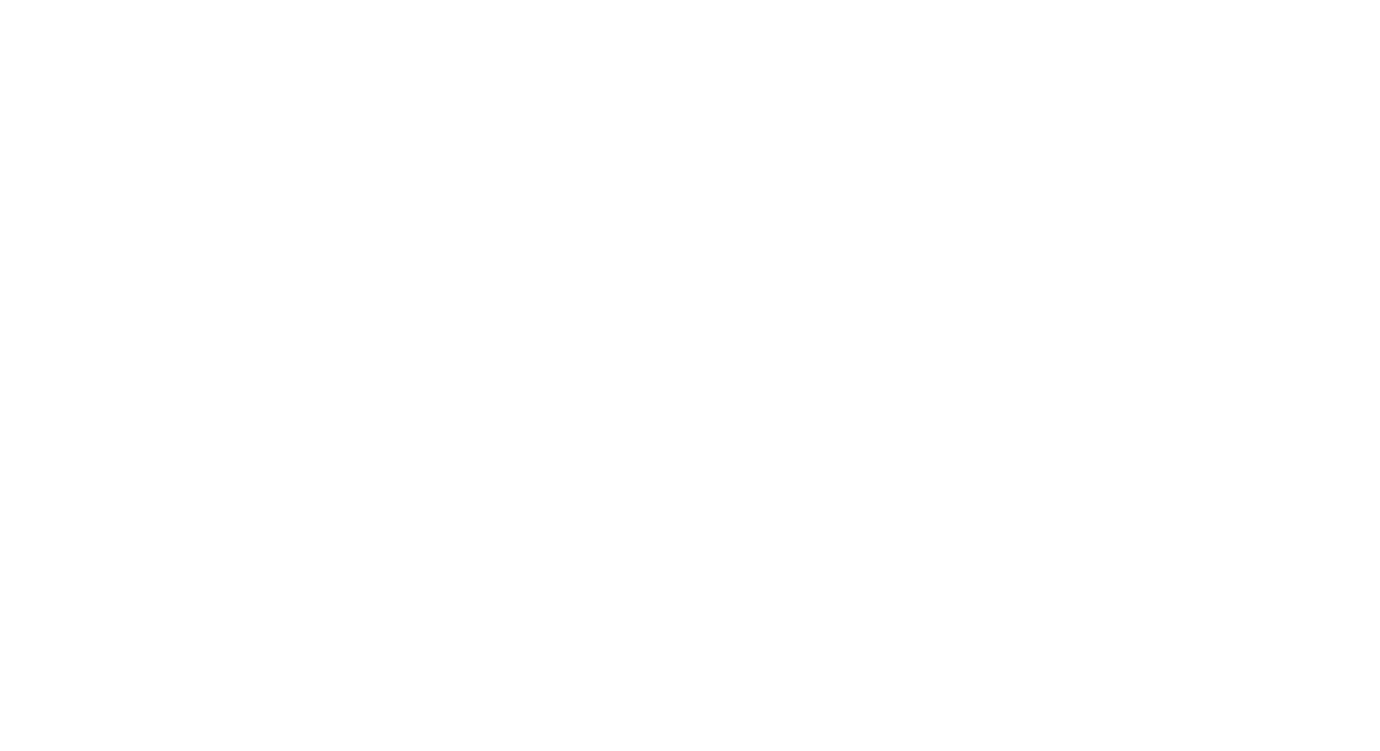 scroll, scrollTop: 0, scrollLeft: 0, axis: both 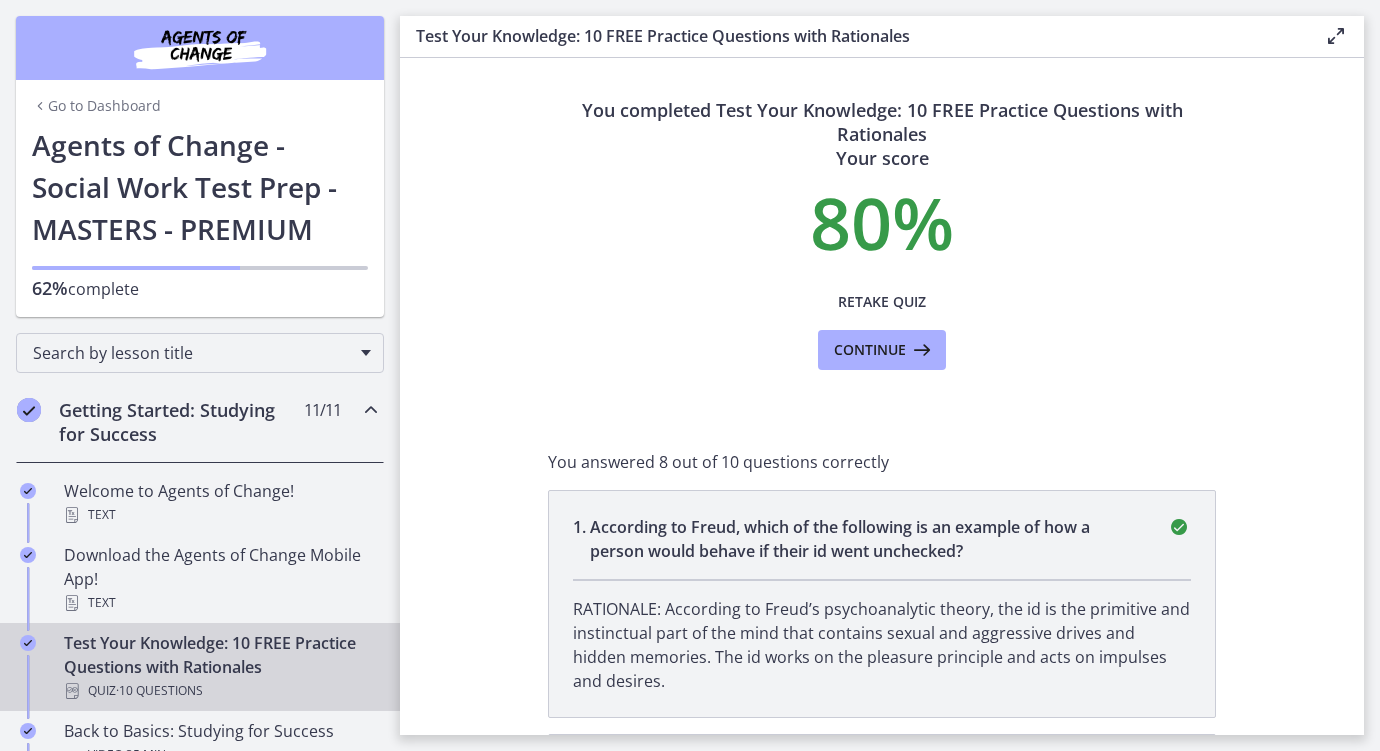 click on "1 .
According to Freud, which of the following is an example of how a person would behave if their id went unchecked?
RATIONALE: According to Freud’s psychoanalytic theory, the id is the primitive and instinctual part of the mind that contains sexual and aggressive drives and hidden memories. The id works on the pleasure principle and acts on impulses and desires." at bounding box center (882, 604) 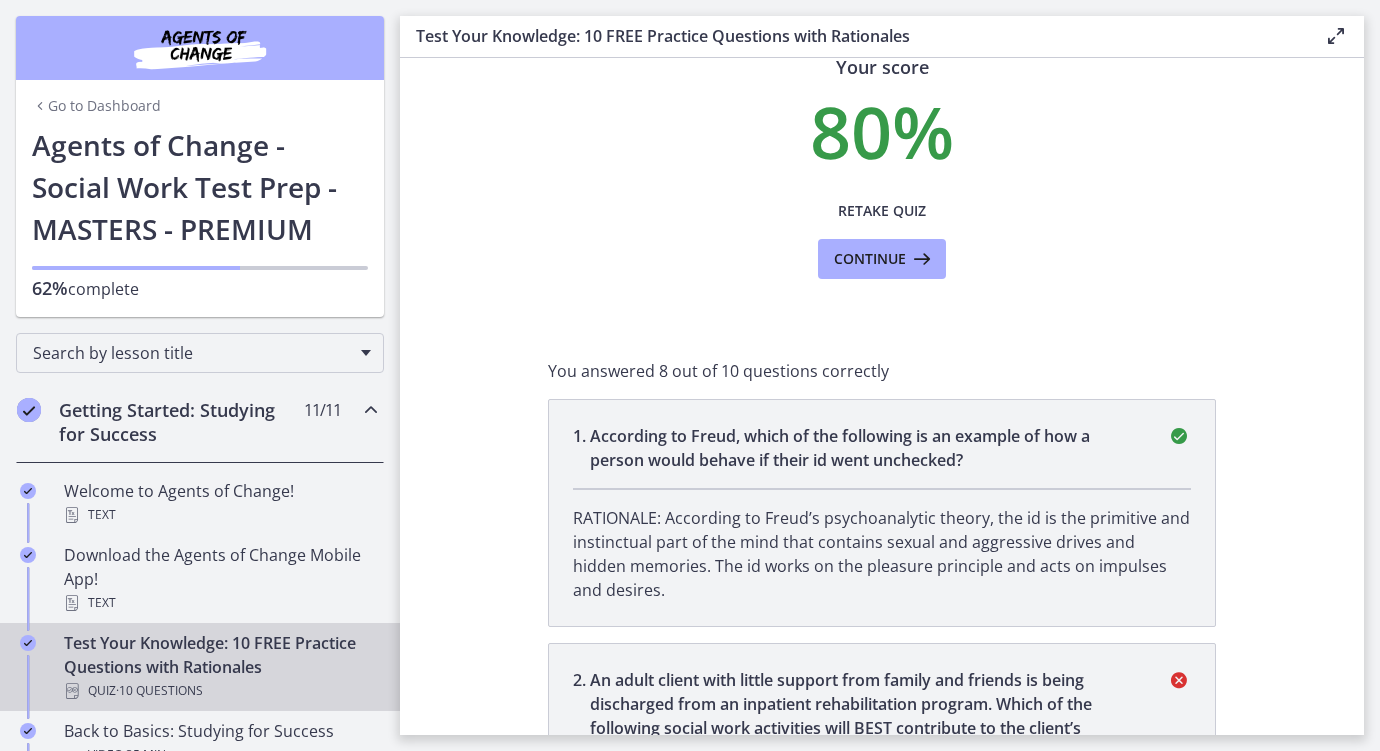 scroll, scrollTop: 94, scrollLeft: 0, axis: vertical 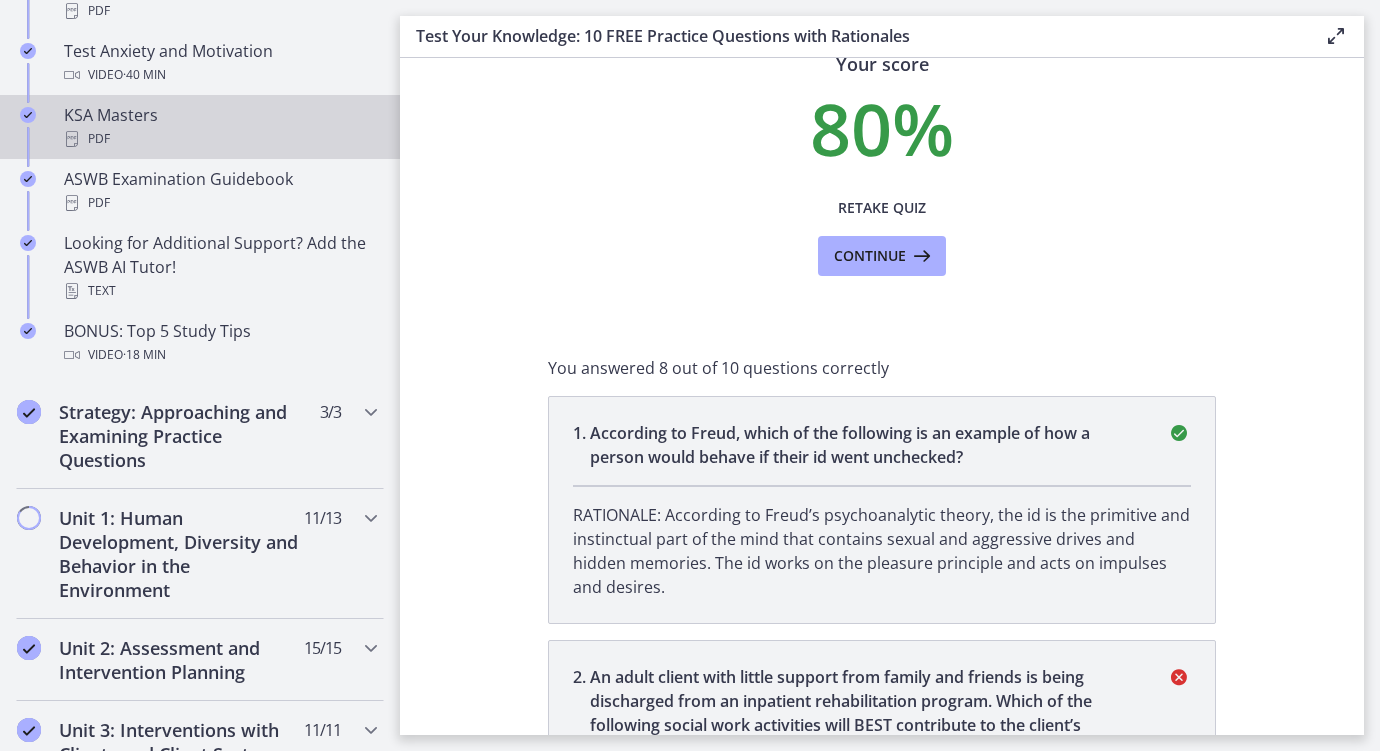 click on "PDF" at bounding box center (220, 139) 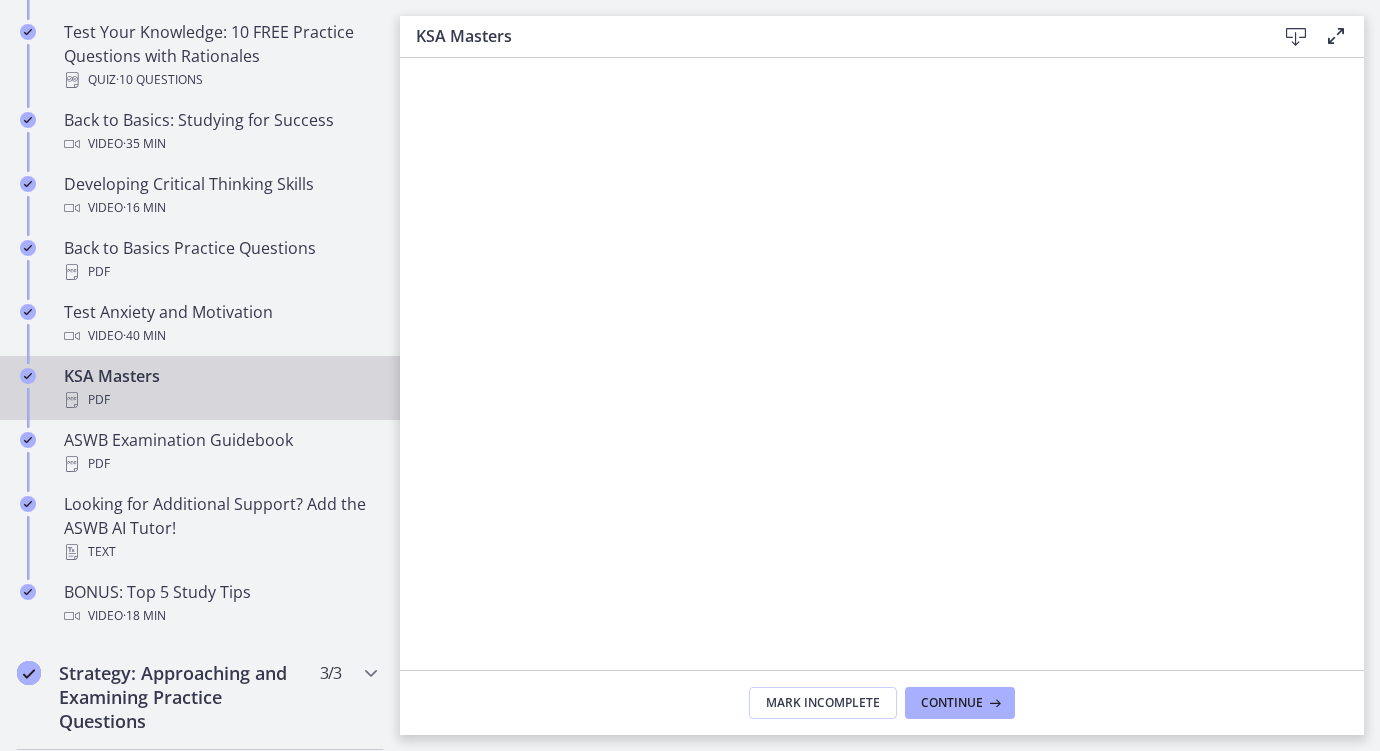 scroll, scrollTop: 0, scrollLeft: 0, axis: both 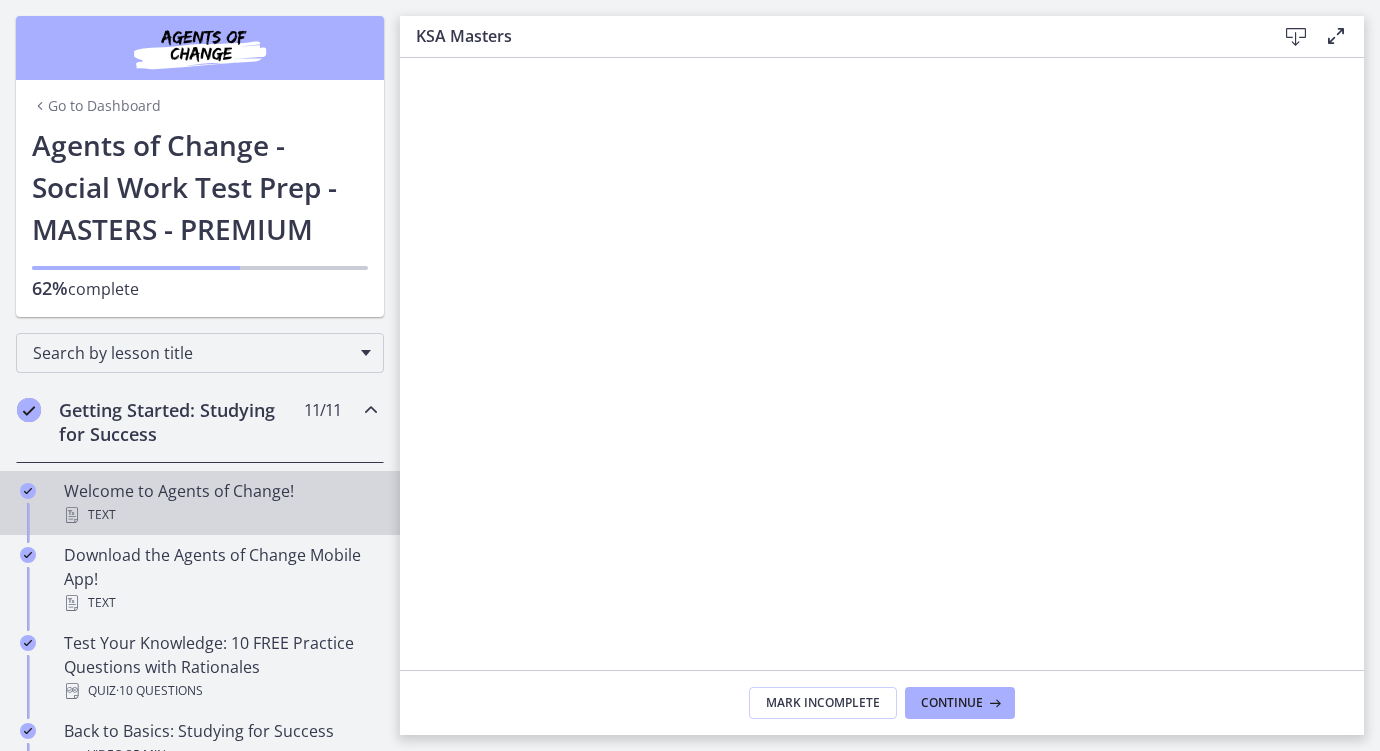 click on "Welcome to Agents of Change!
Text" at bounding box center [220, 503] 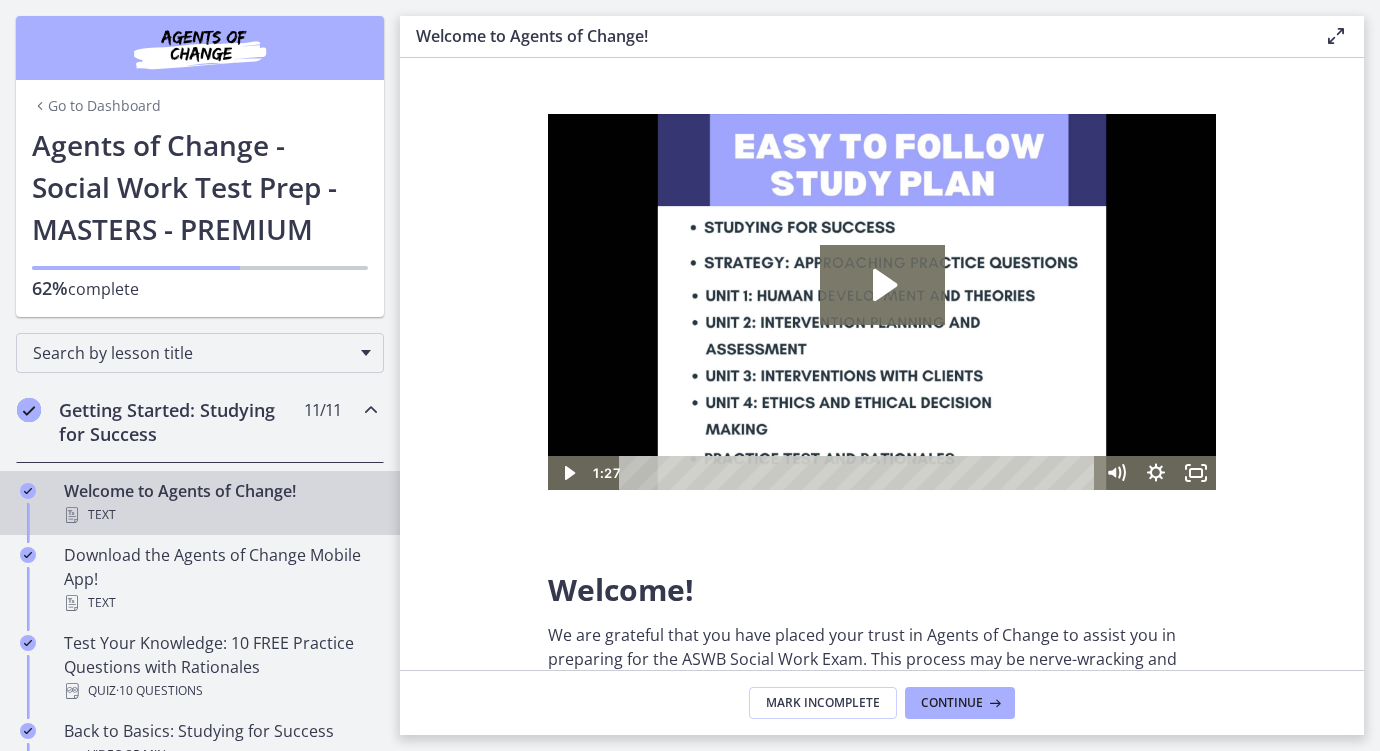 scroll, scrollTop: 0, scrollLeft: 0, axis: both 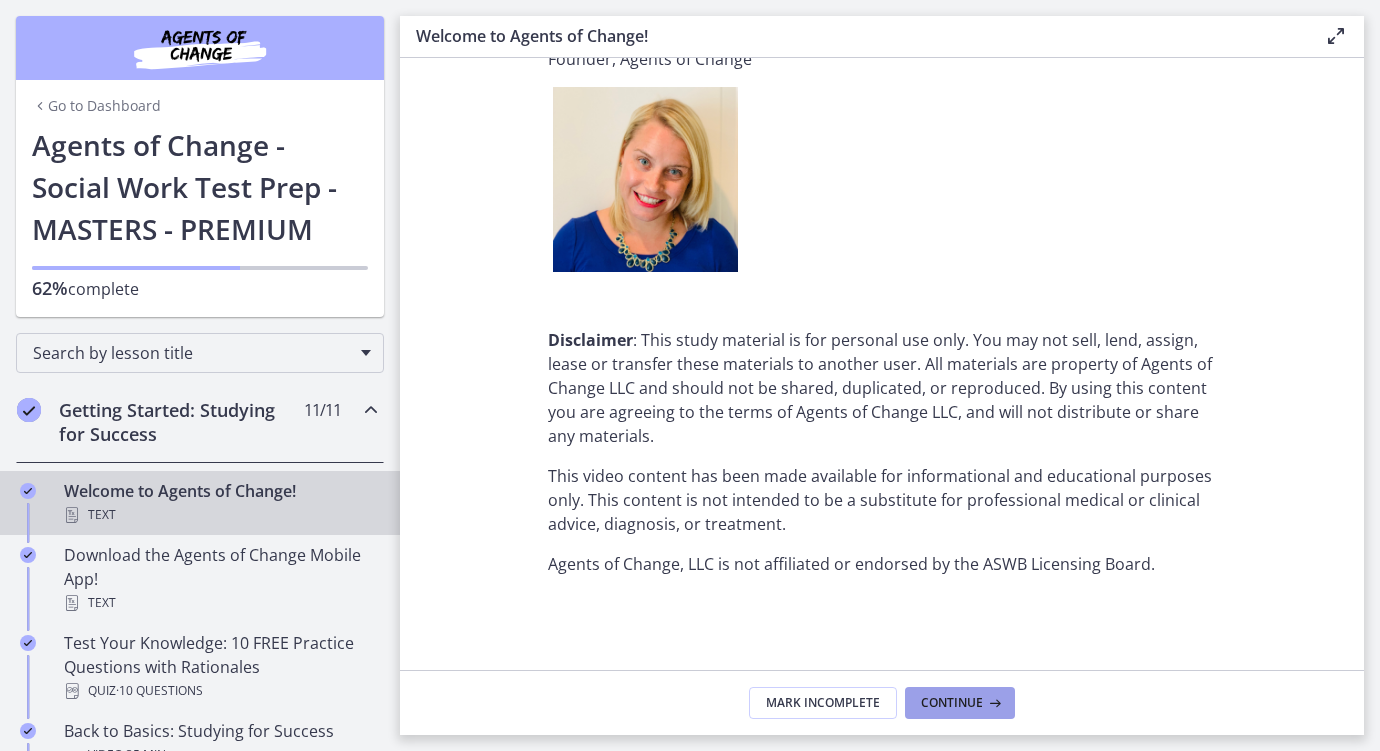 click on "Continue" at bounding box center (960, 703) 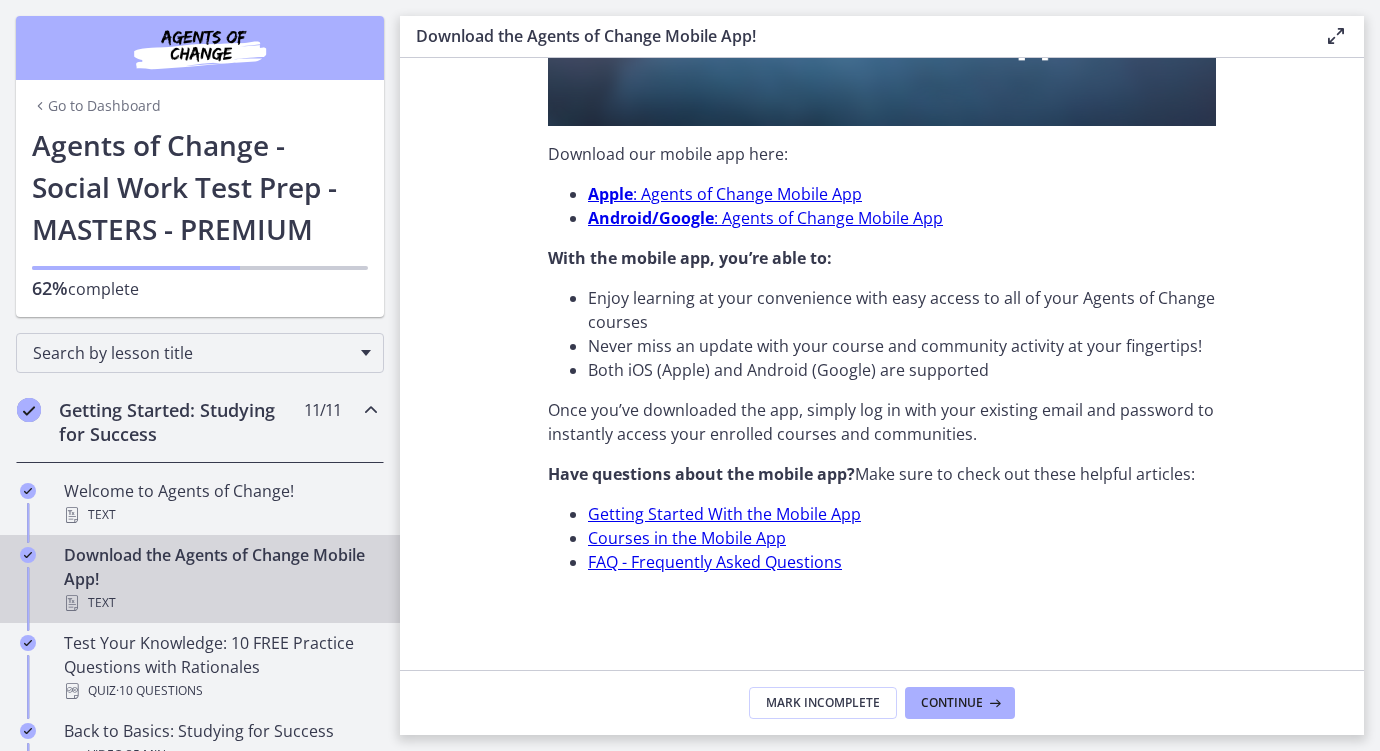 scroll, scrollTop: 0, scrollLeft: 0, axis: both 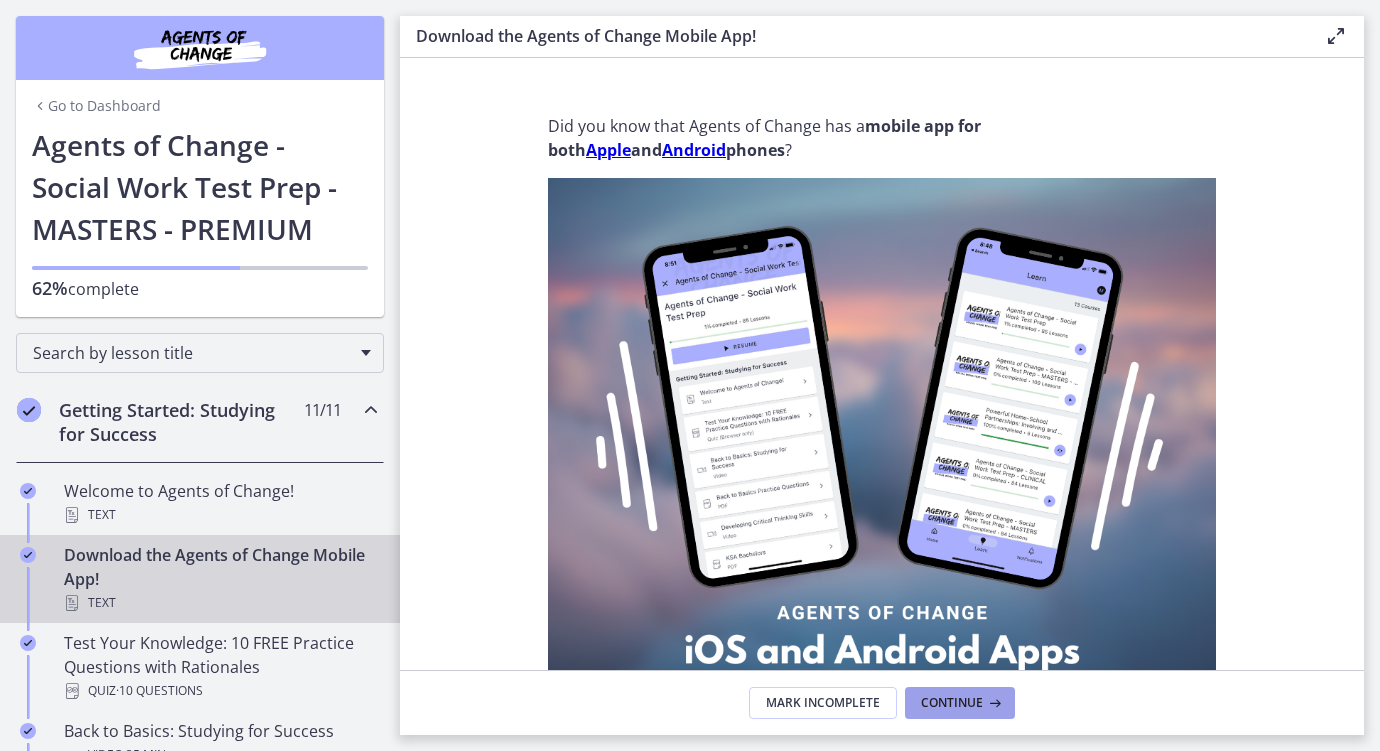click on "Continue" at bounding box center [960, 703] 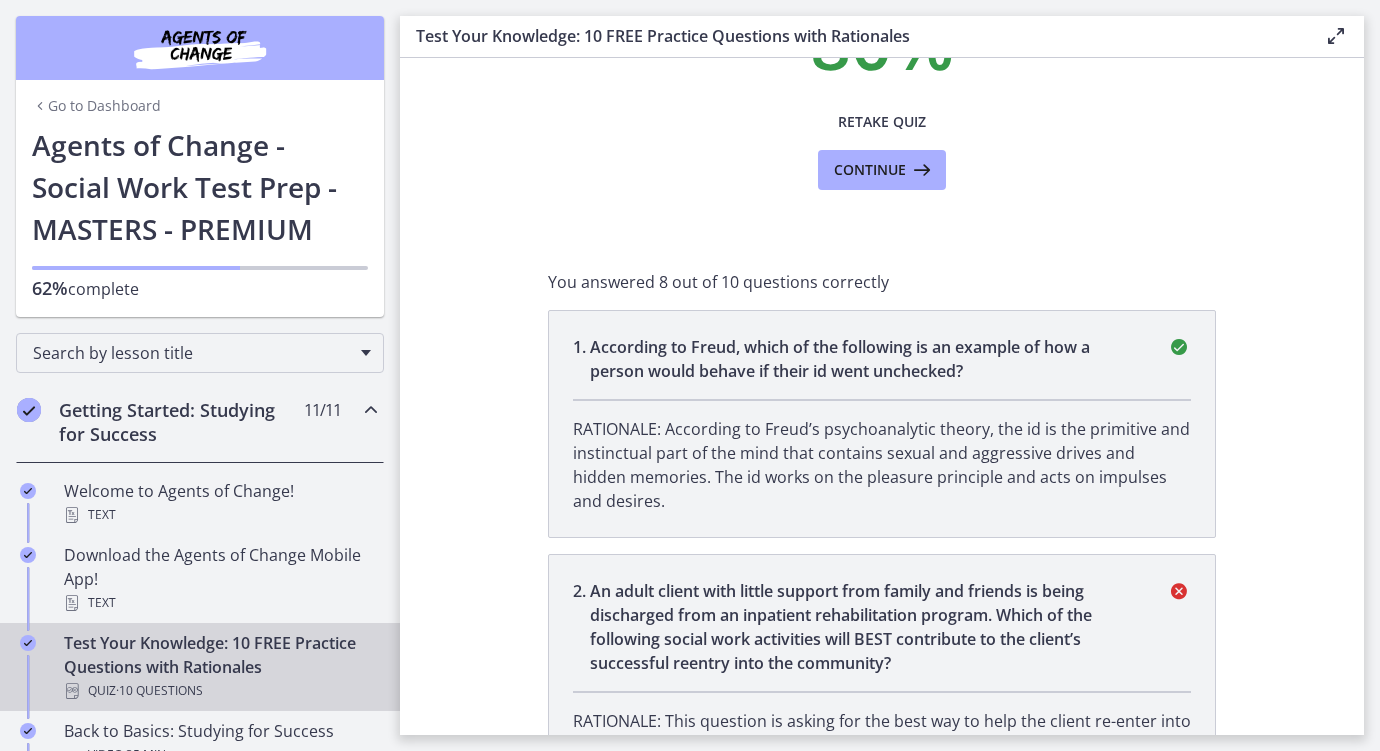 scroll, scrollTop: 200, scrollLeft: 0, axis: vertical 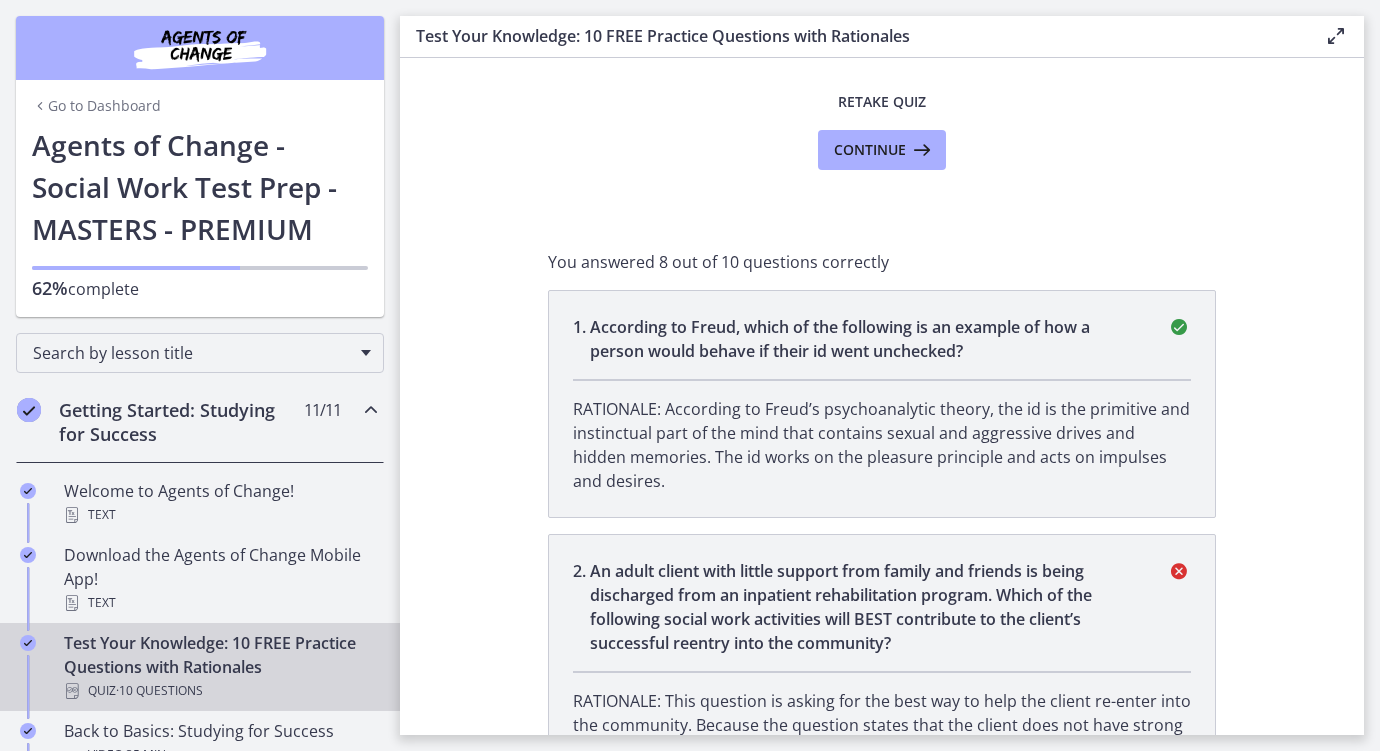 click on "Getting Started: Studying for Success" at bounding box center [181, 422] 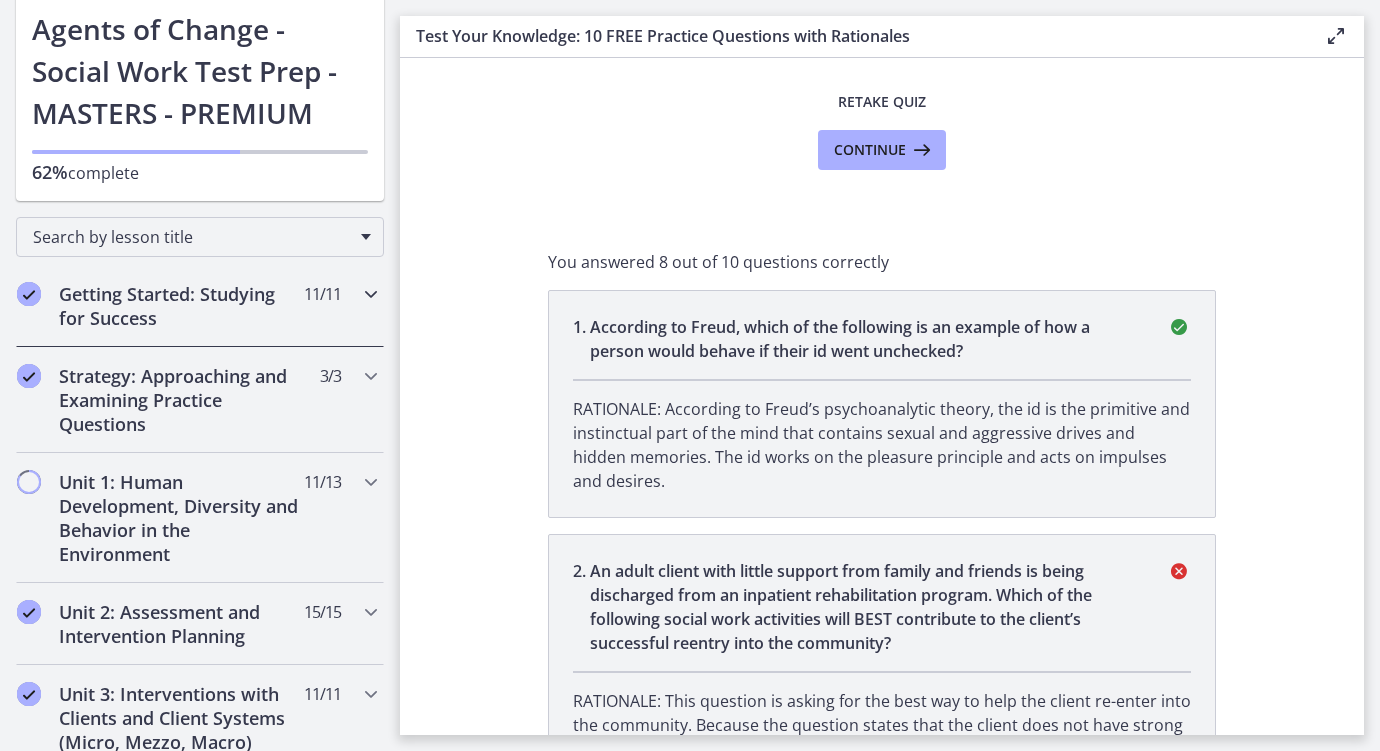 scroll, scrollTop: 119, scrollLeft: 0, axis: vertical 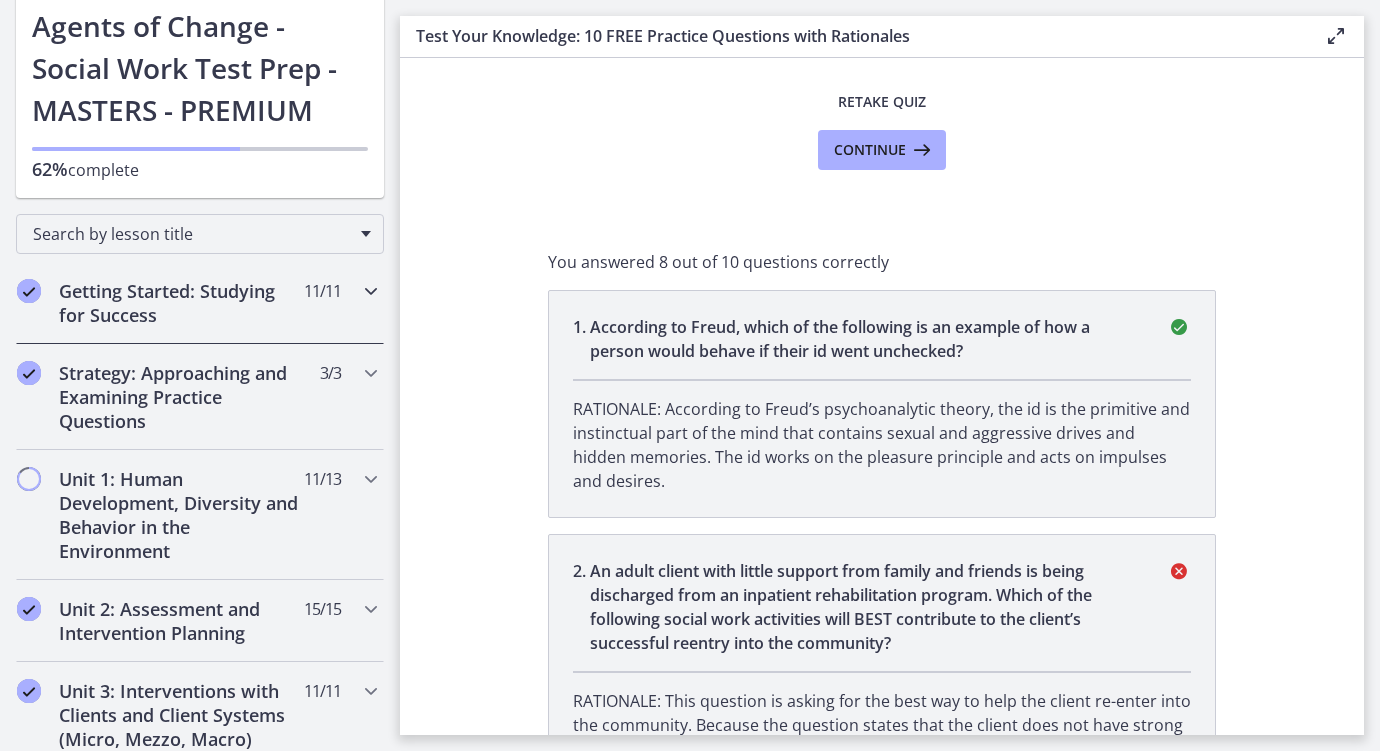 click on "Getting Started: Studying for Success
11  /  11
Completed" at bounding box center [200, 303] 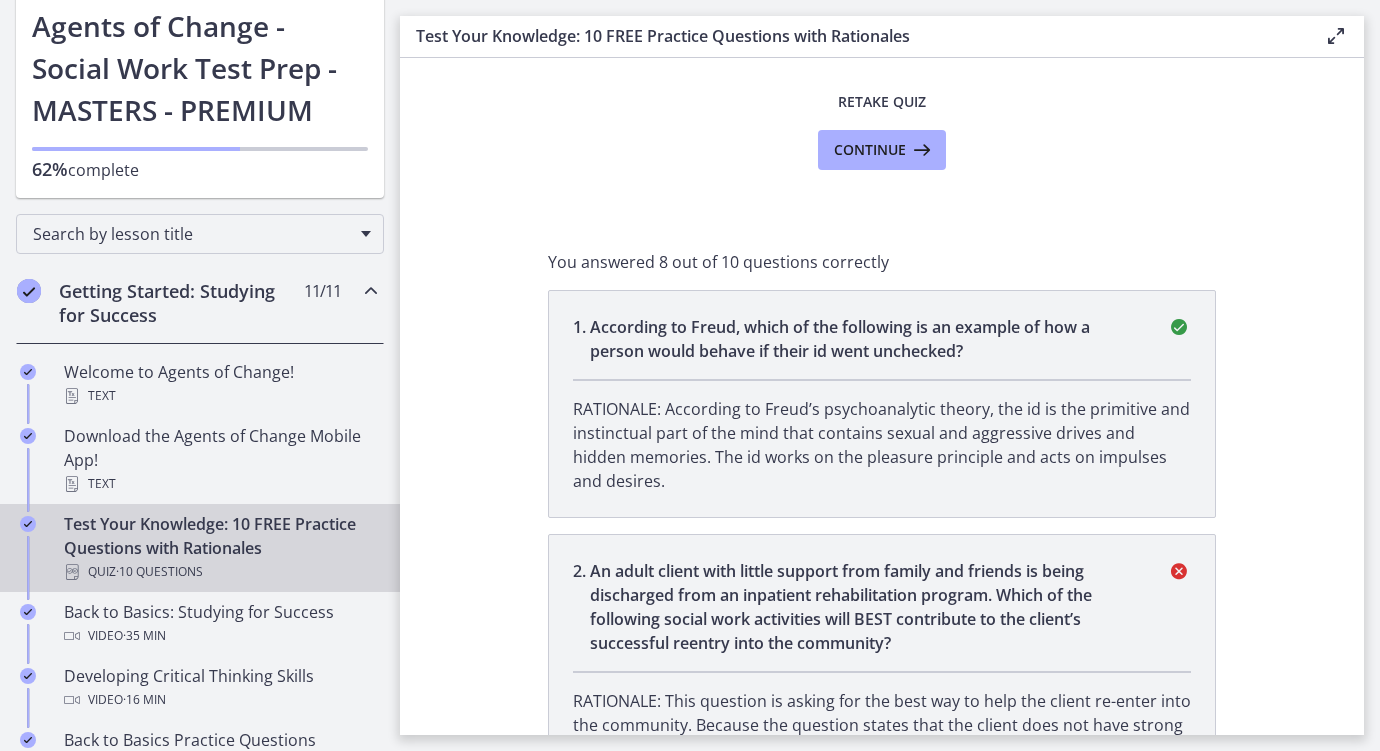scroll, scrollTop: 0, scrollLeft: 0, axis: both 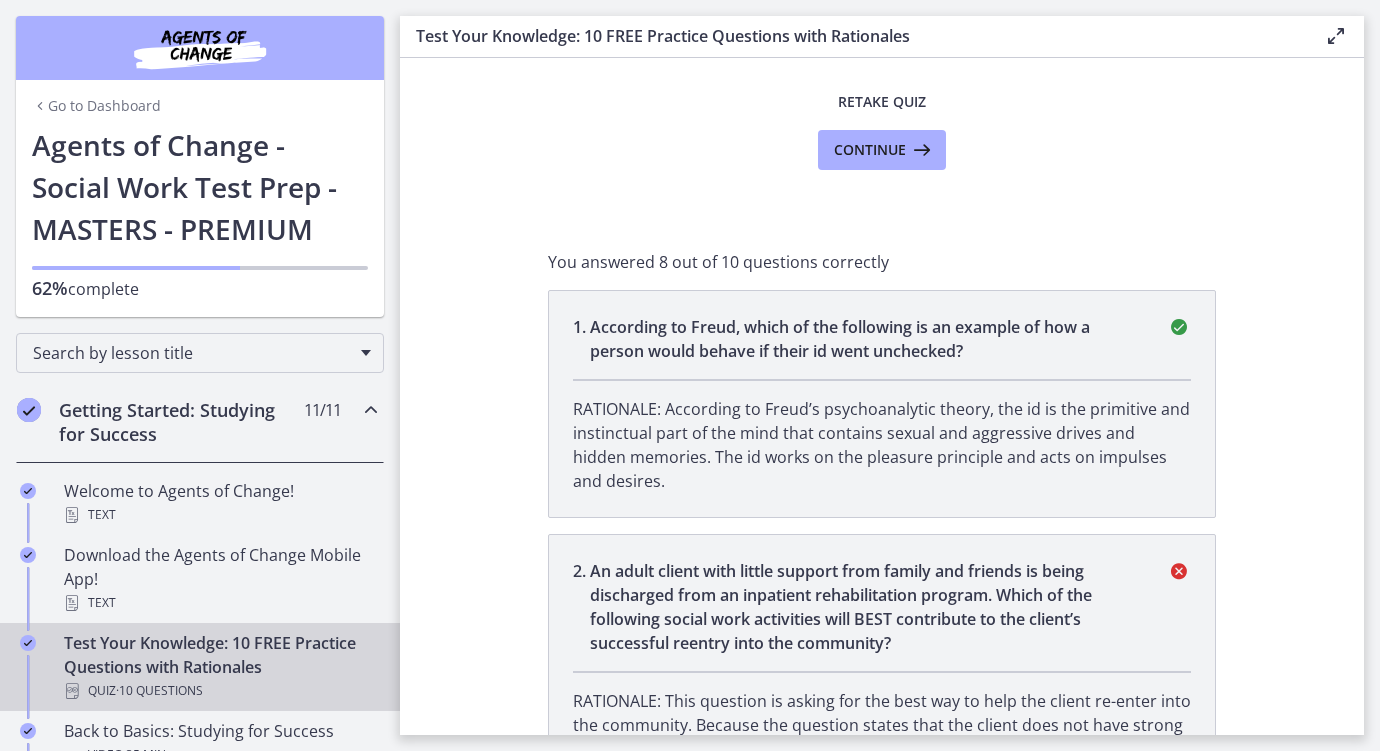 click on "Go to Dashboard" at bounding box center (96, 106) 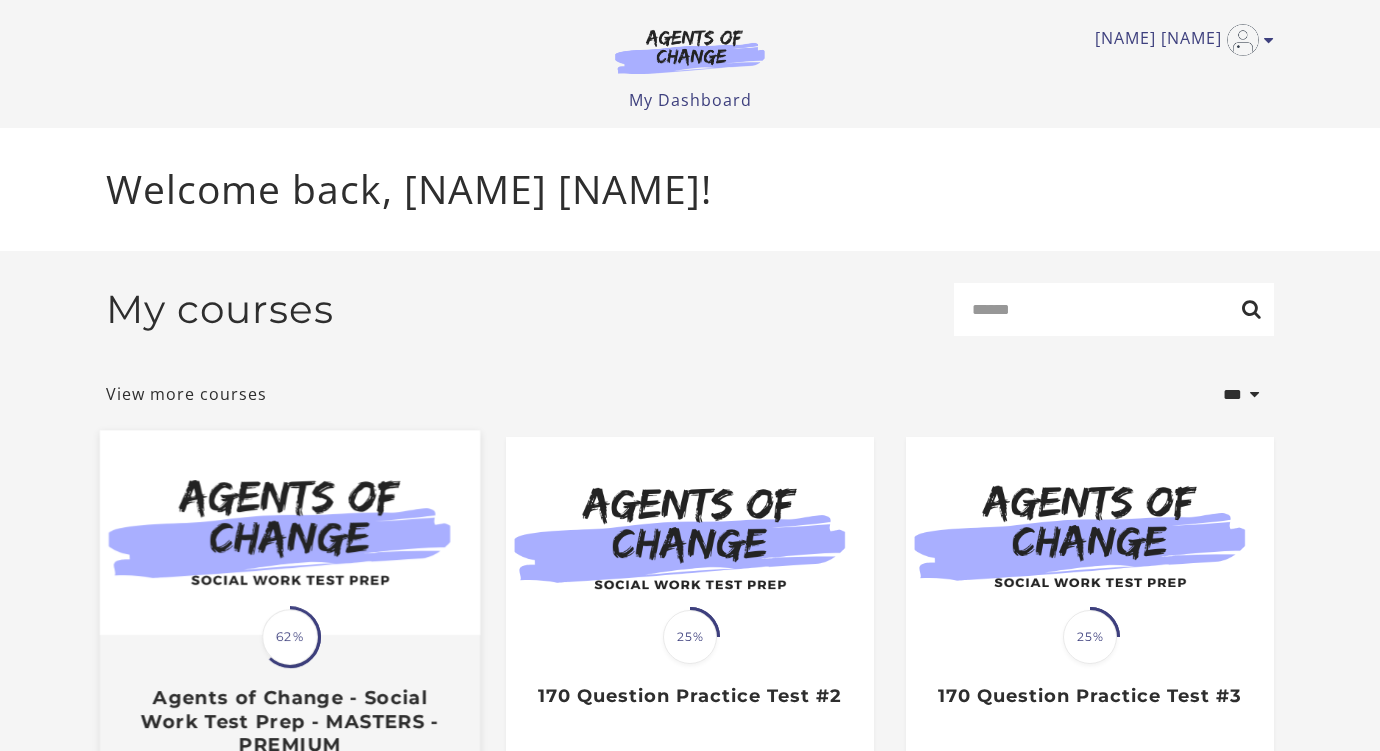 scroll, scrollTop: 0, scrollLeft: 0, axis: both 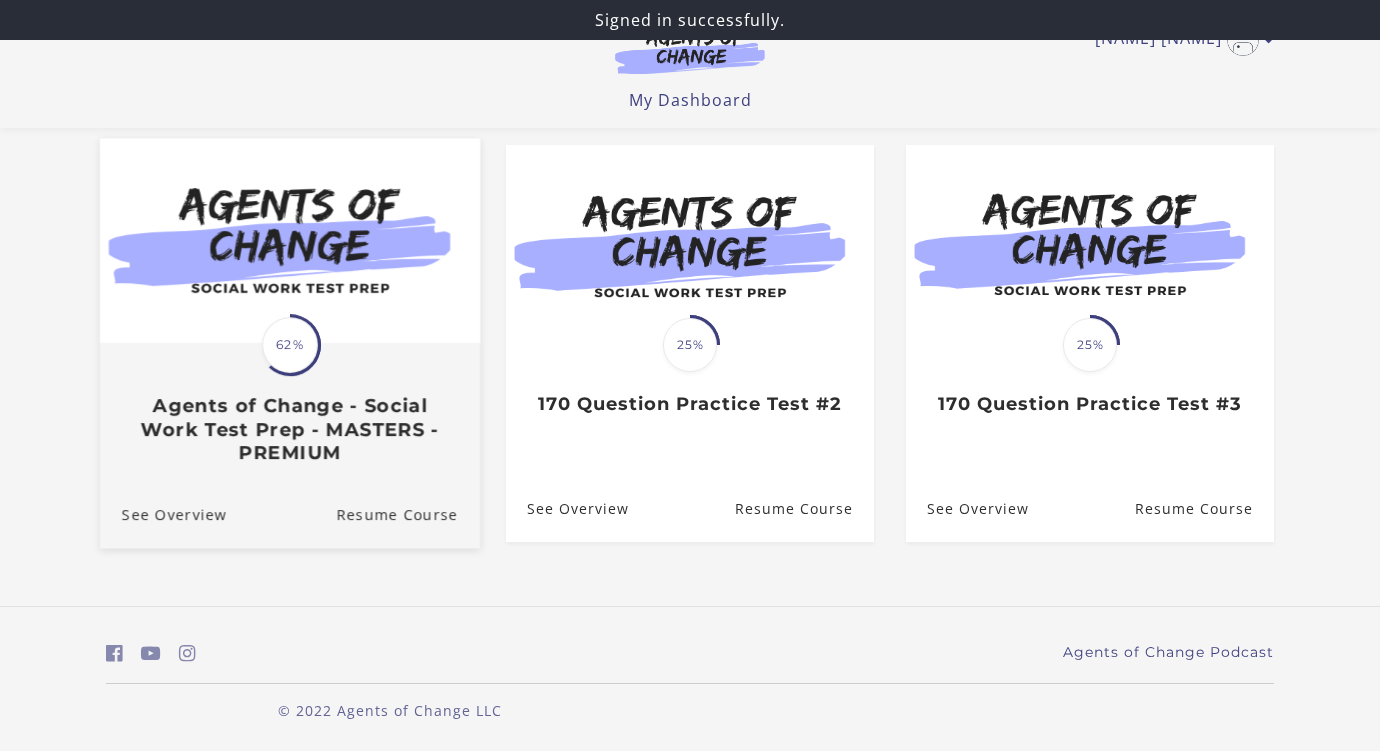 click on "Translation missing: en.liquid.partials.dashboard_course_card.progress_description: 62%
62%
Agents of Change - Social Work Test Prep - MASTERS - PREMIUM" at bounding box center (290, 404) 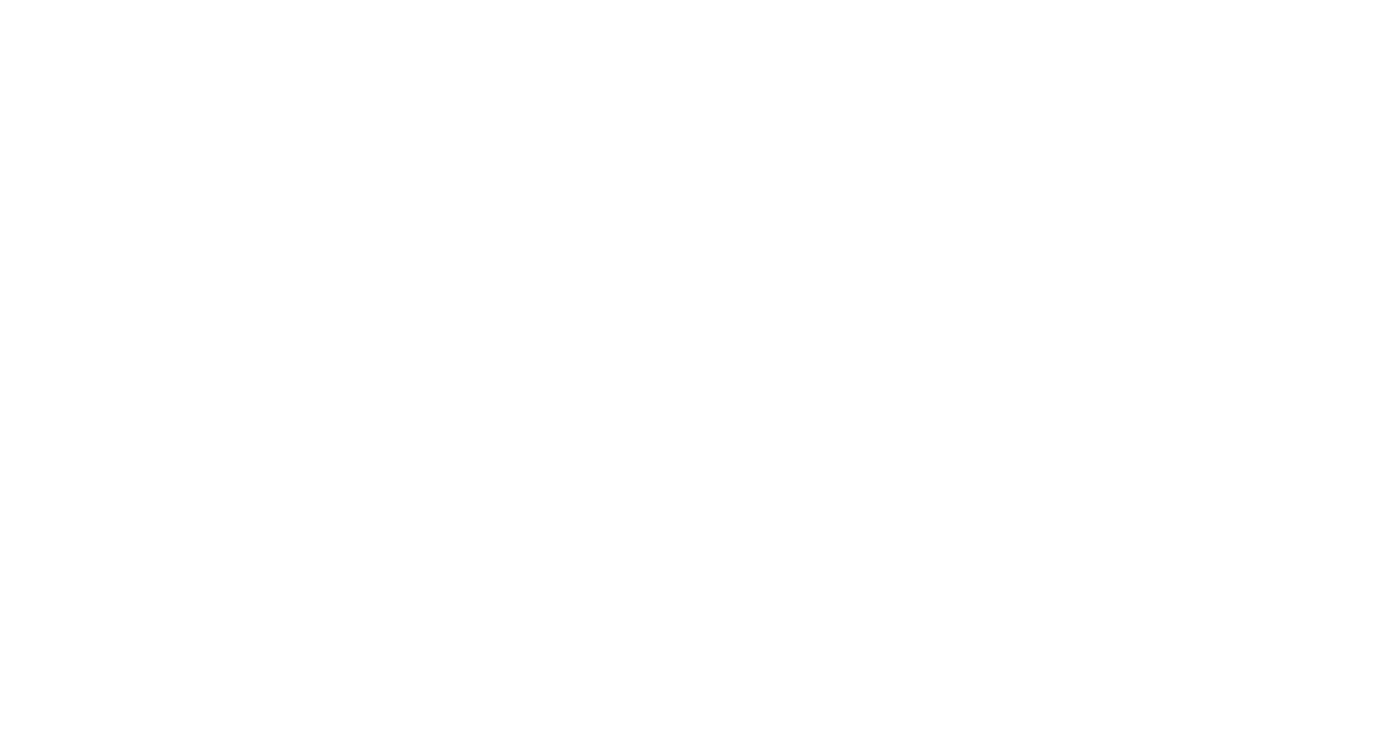 scroll, scrollTop: 0, scrollLeft: 0, axis: both 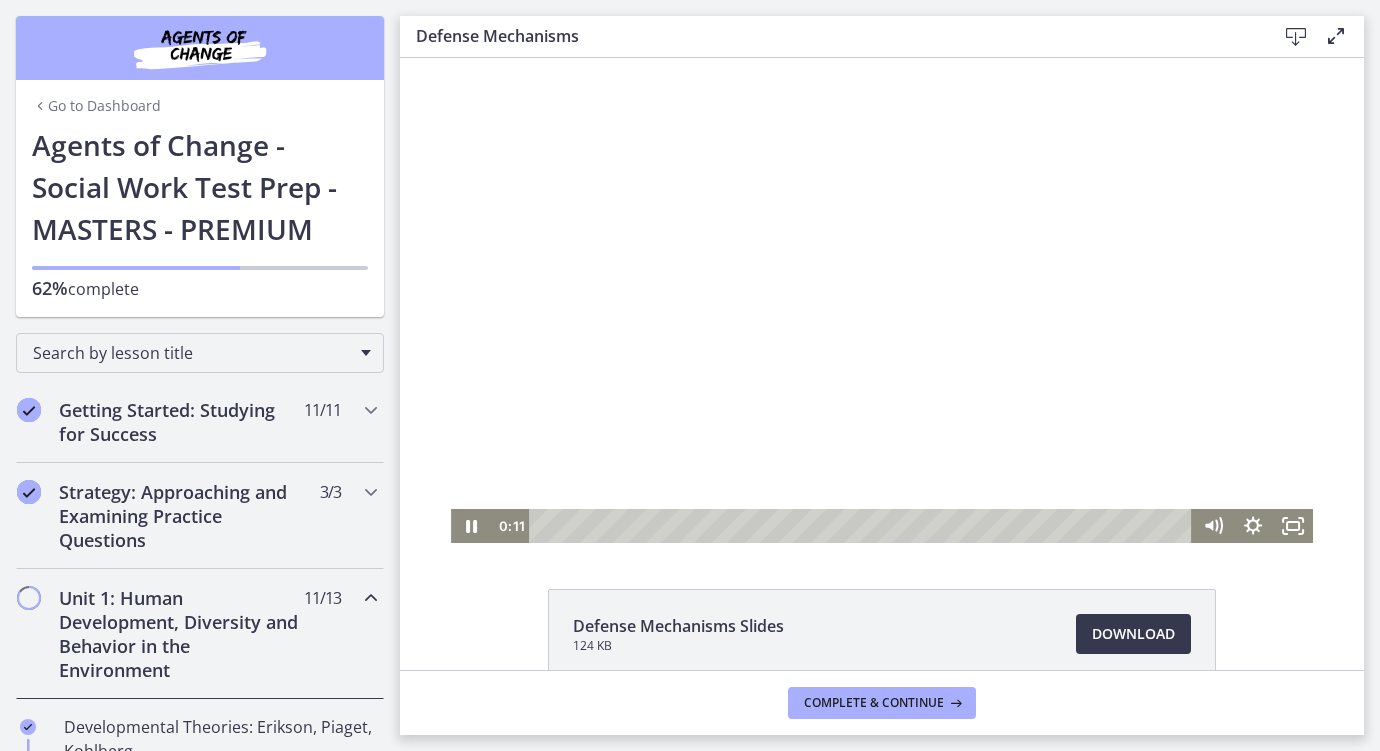 click at bounding box center [882, 300] 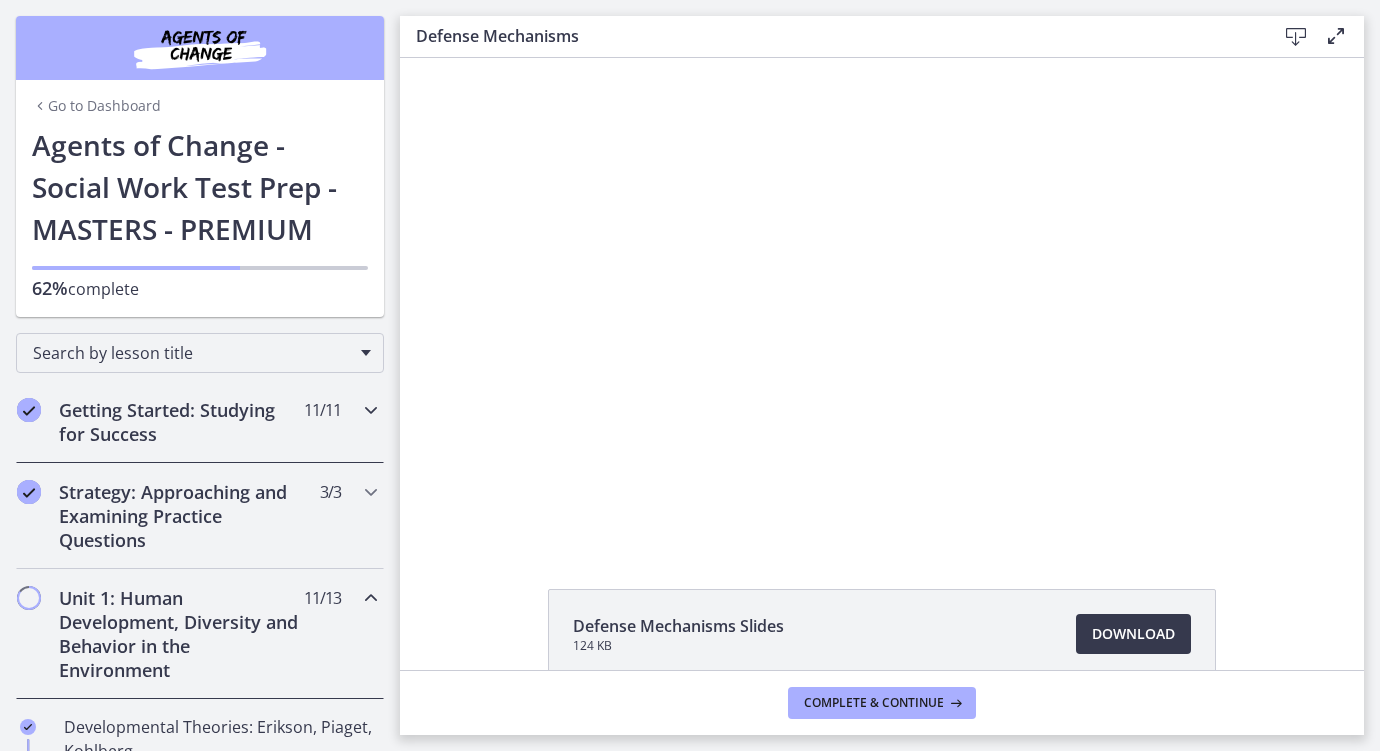 click on "Getting Started: Studying for Success" at bounding box center [181, 422] 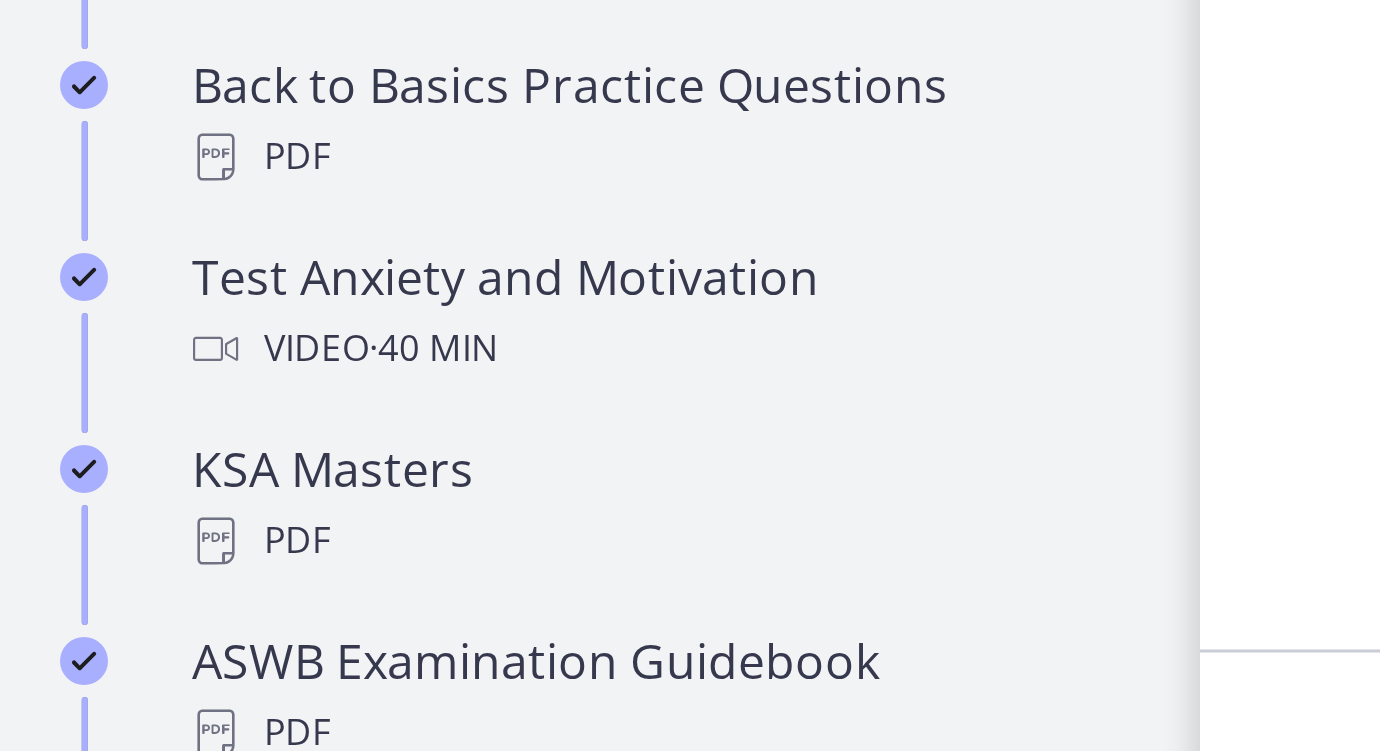 scroll, scrollTop: 377, scrollLeft: 0, axis: vertical 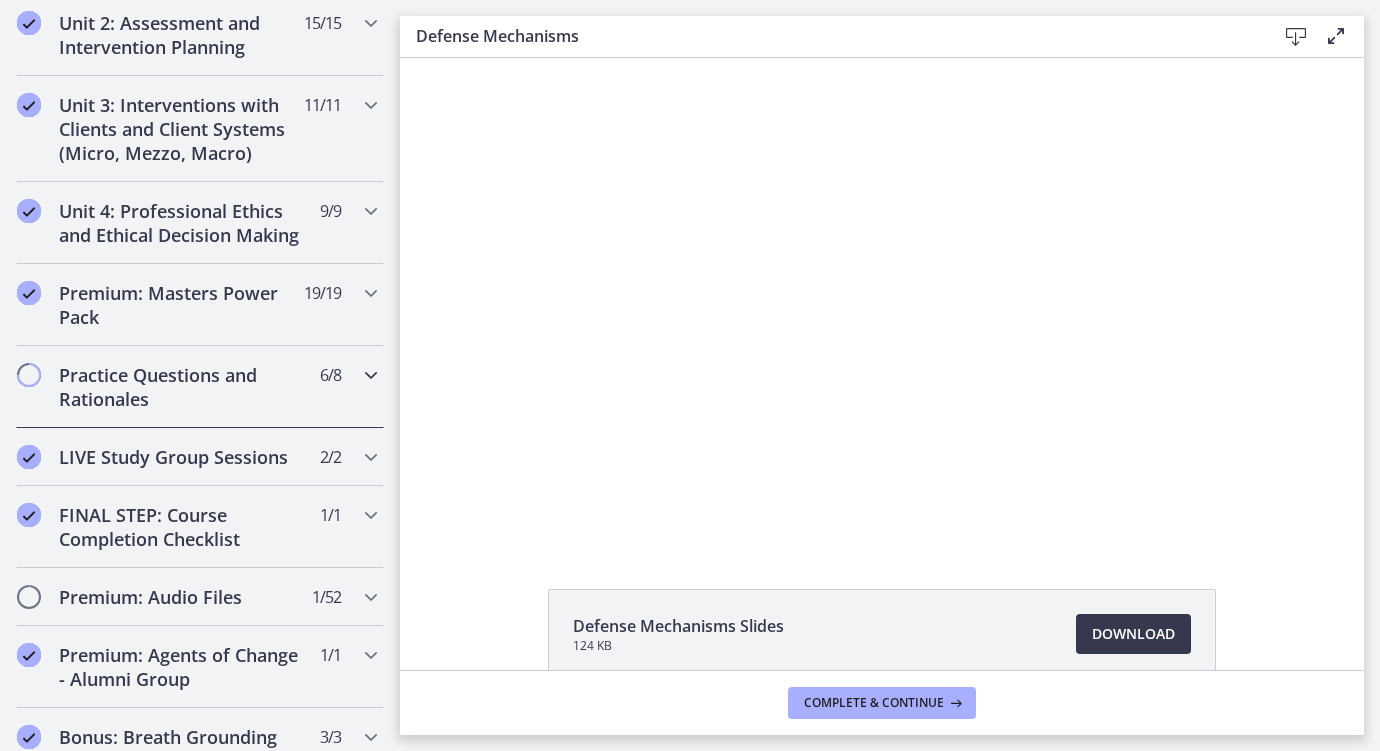 click on "Practice Questions and Rationales" at bounding box center (181, 387) 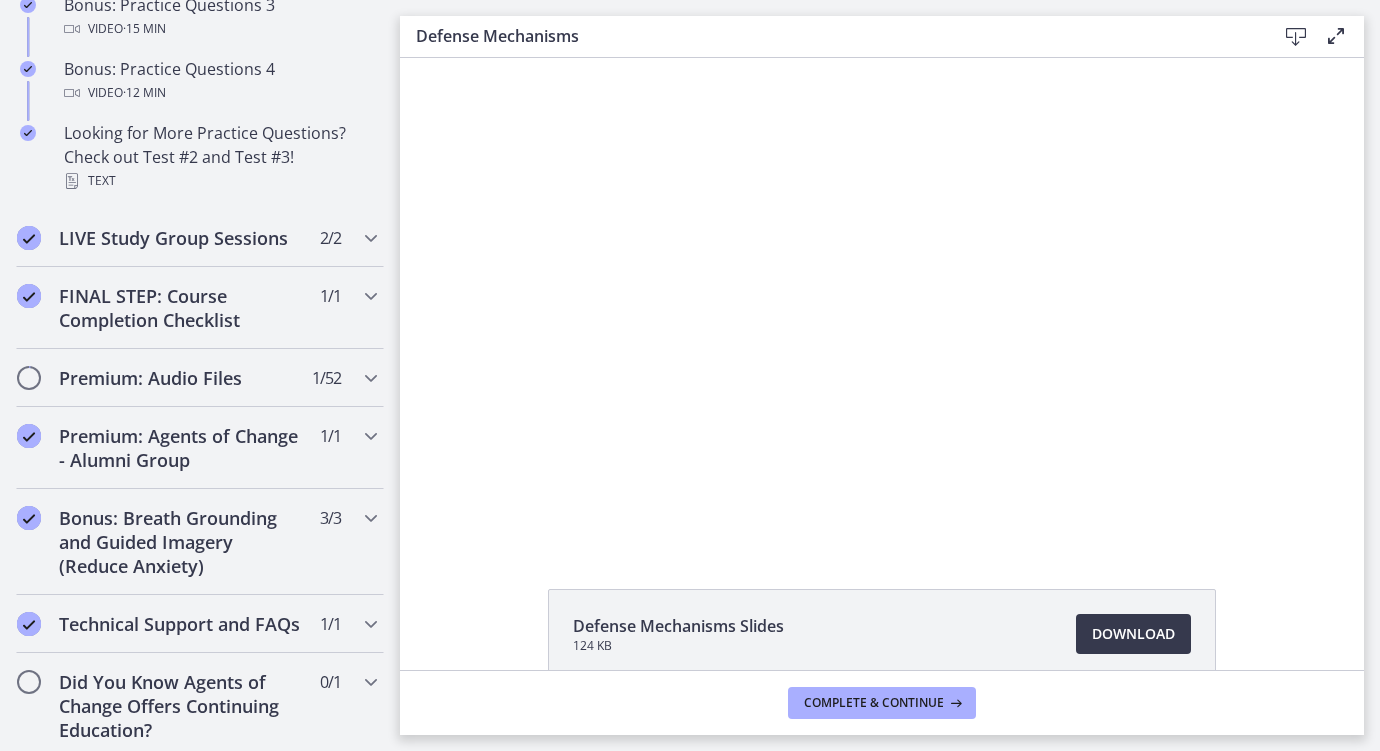 scroll, scrollTop: 1531, scrollLeft: 0, axis: vertical 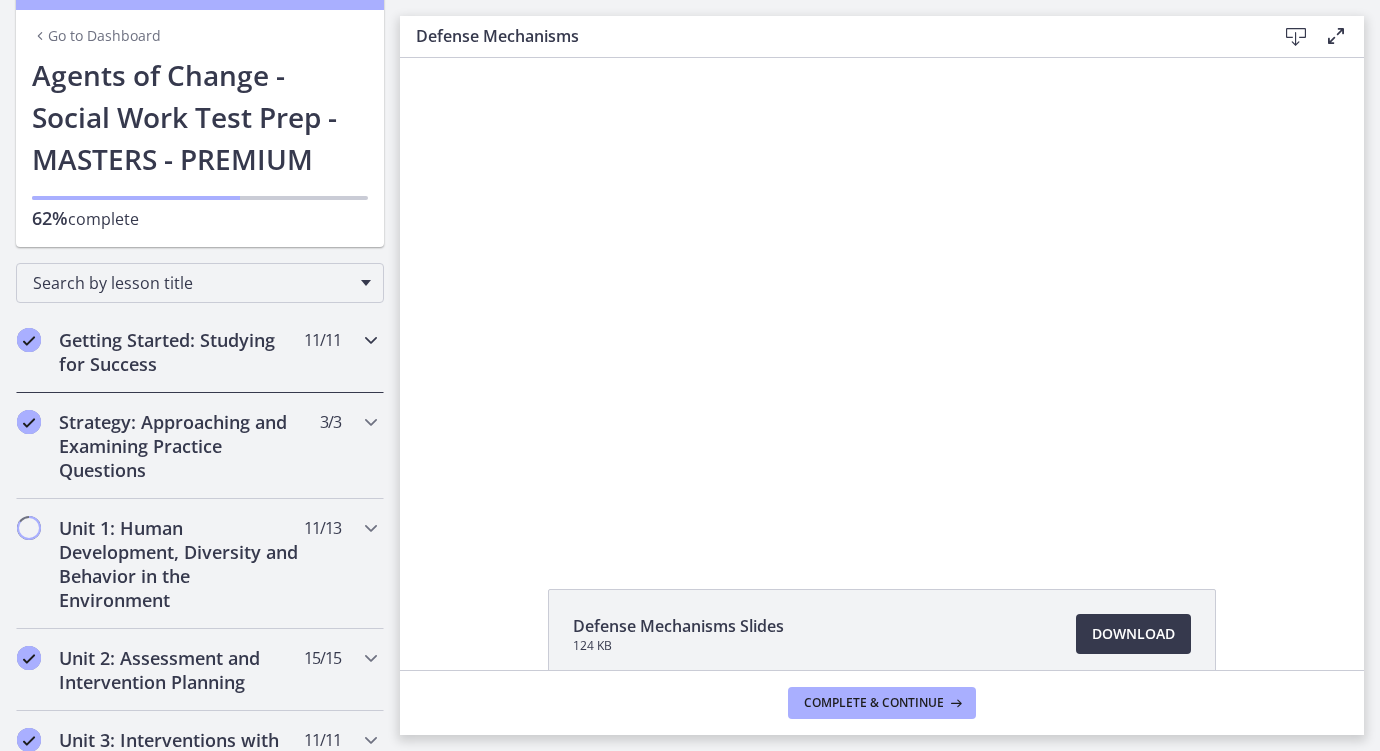 click on "Getting Started: Studying for Success" at bounding box center (181, 352) 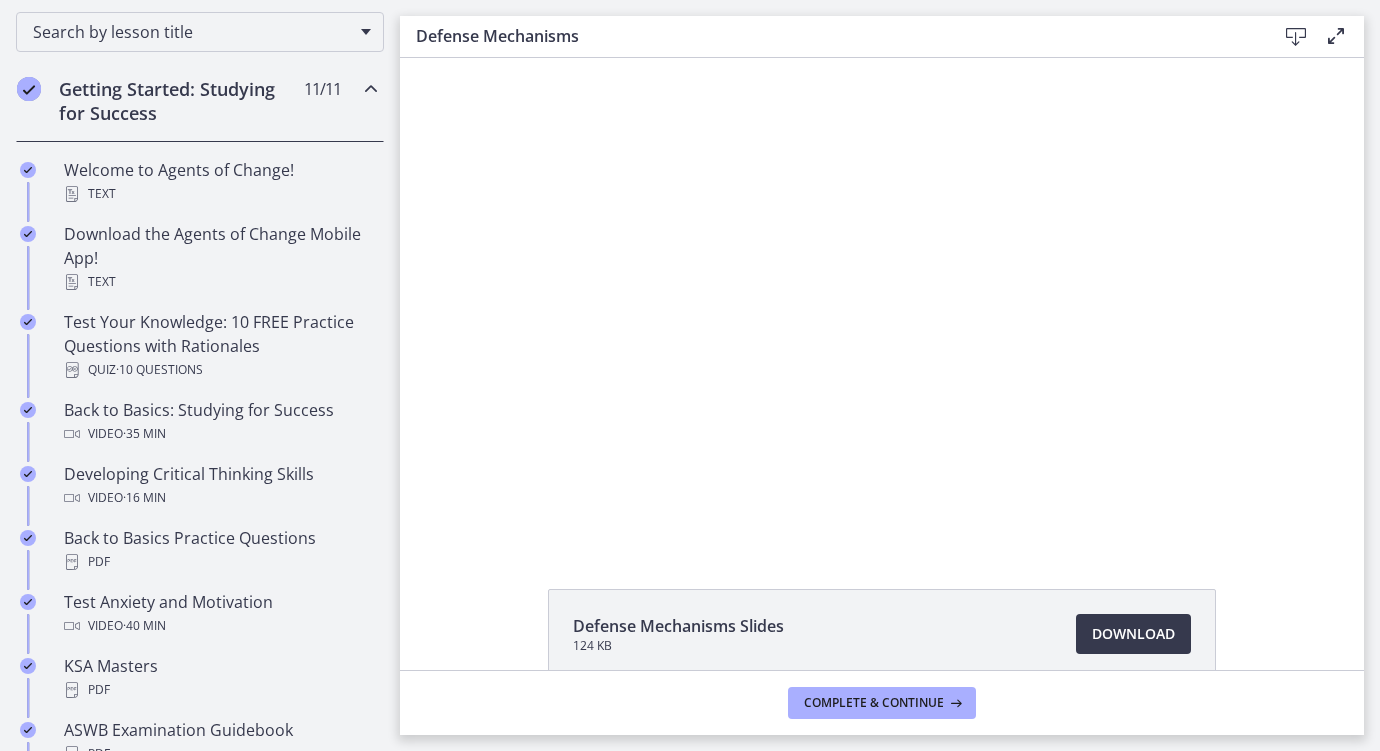 scroll, scrollTop: 0, scrollLeft: 0, axis: both 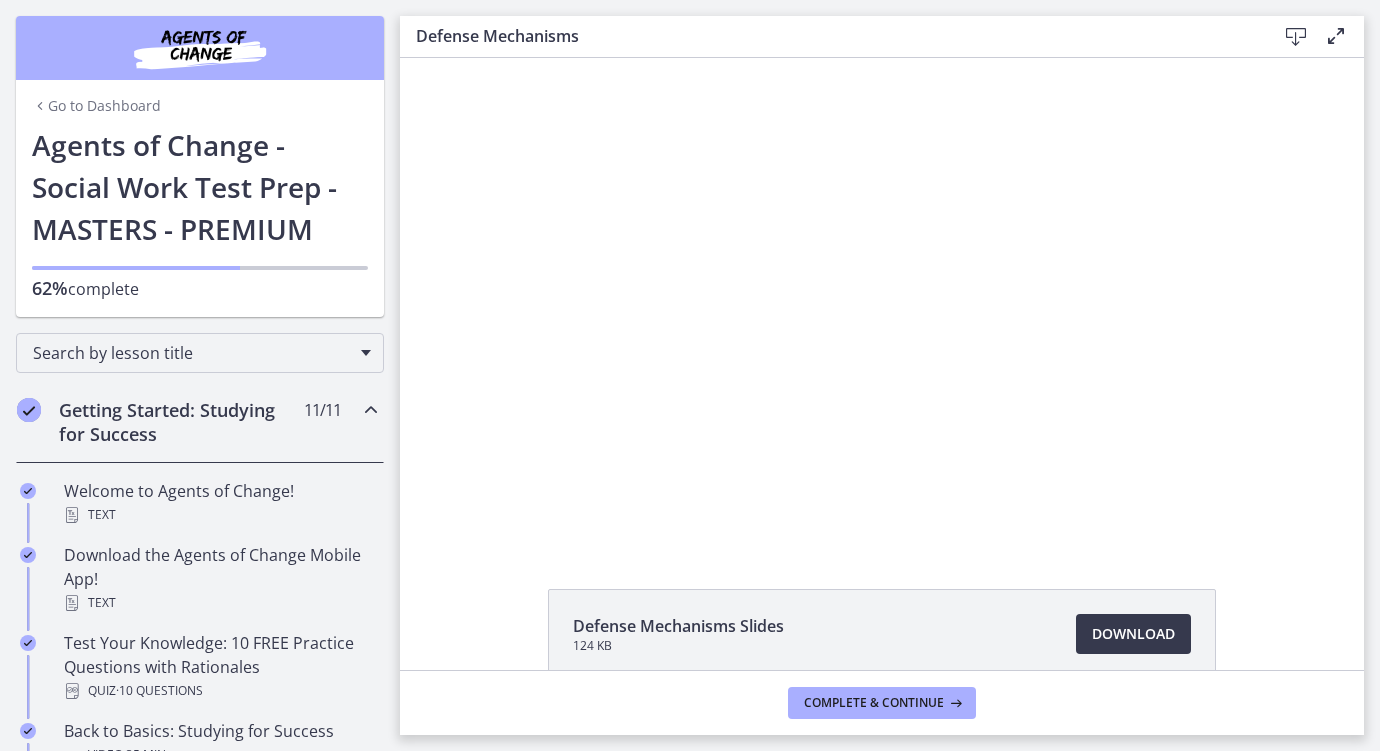 click on "Getting Started: Studying for Success" at bounding box center (181, 422) 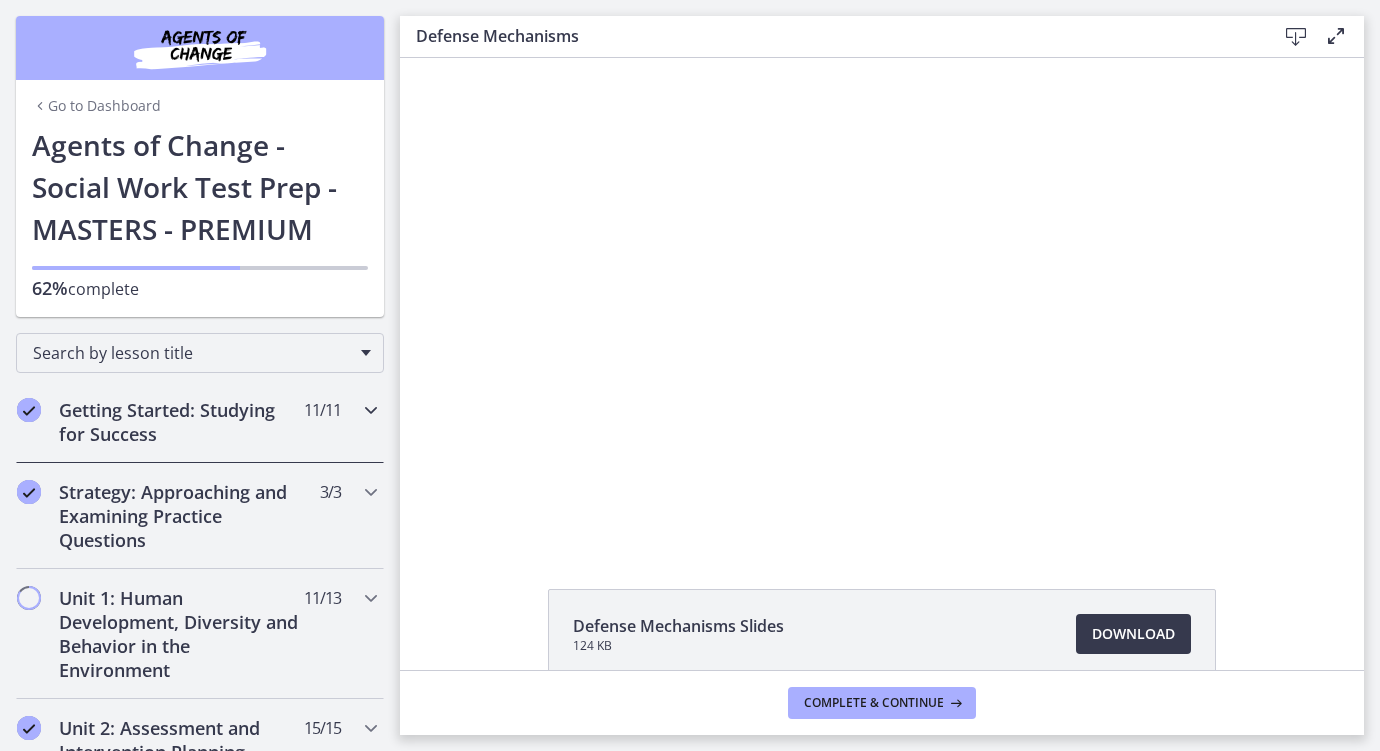 click on "Getting Started: Studying for Success" at bounding box center [181, 422] 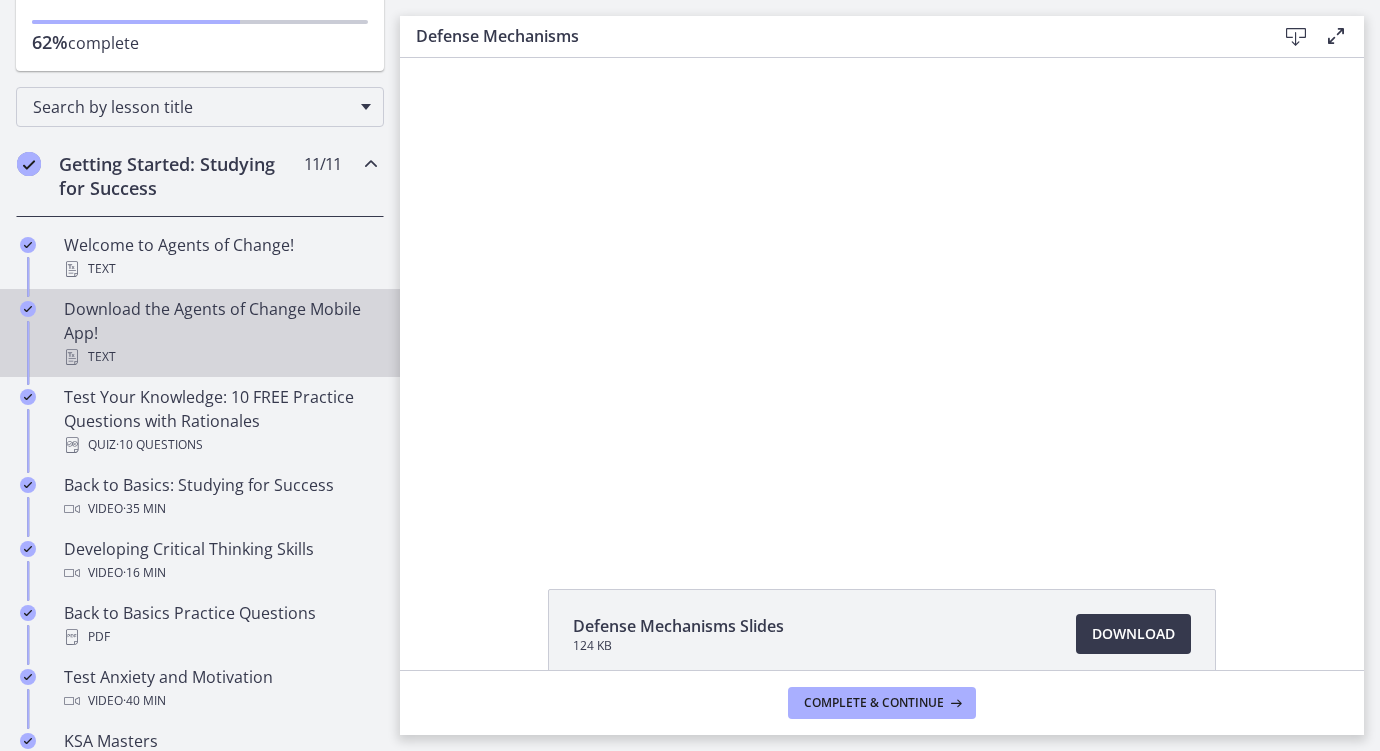scroll, scrollTop: 268, scrollLeft: 0, axis: vertical 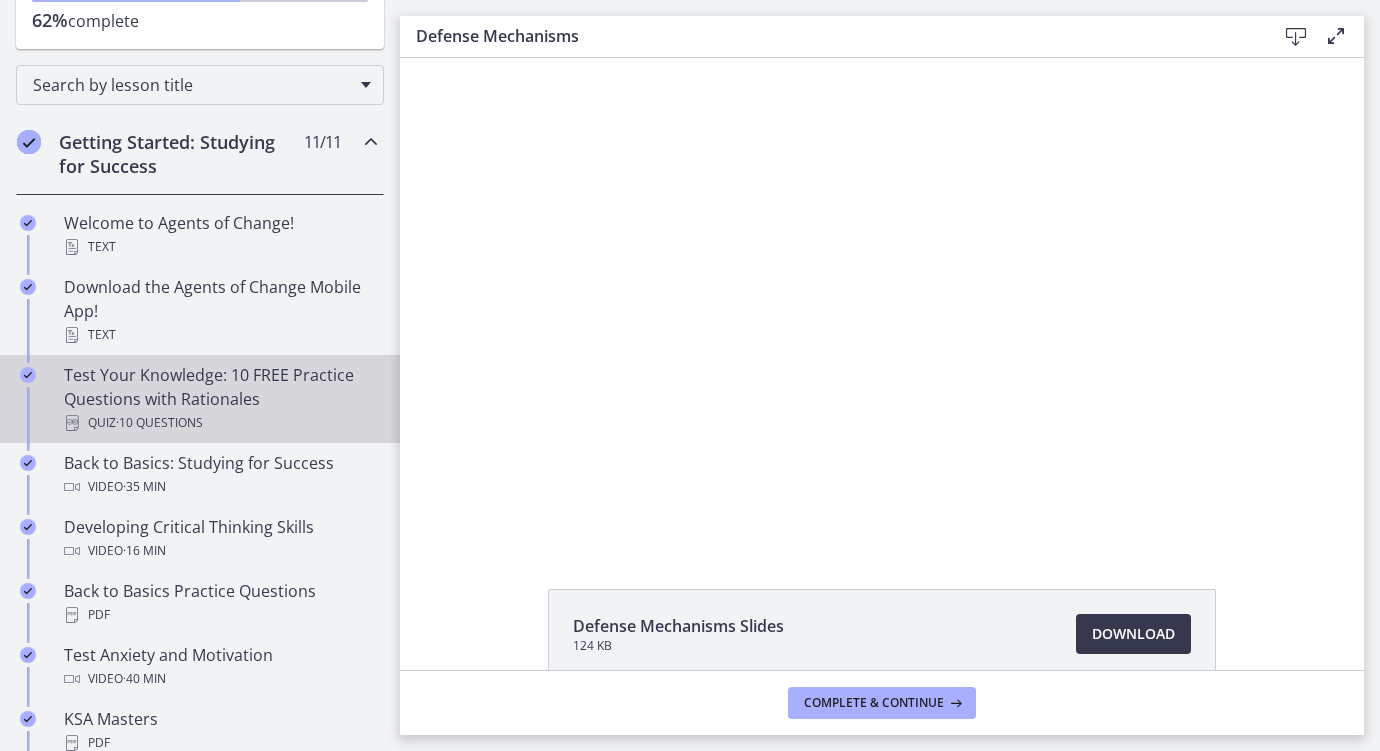 click on "Test Your Knowledge: 10 FREE Practice Questions with Rationales
Quiz
·  10 Questions" at bounding box center [220, 399] 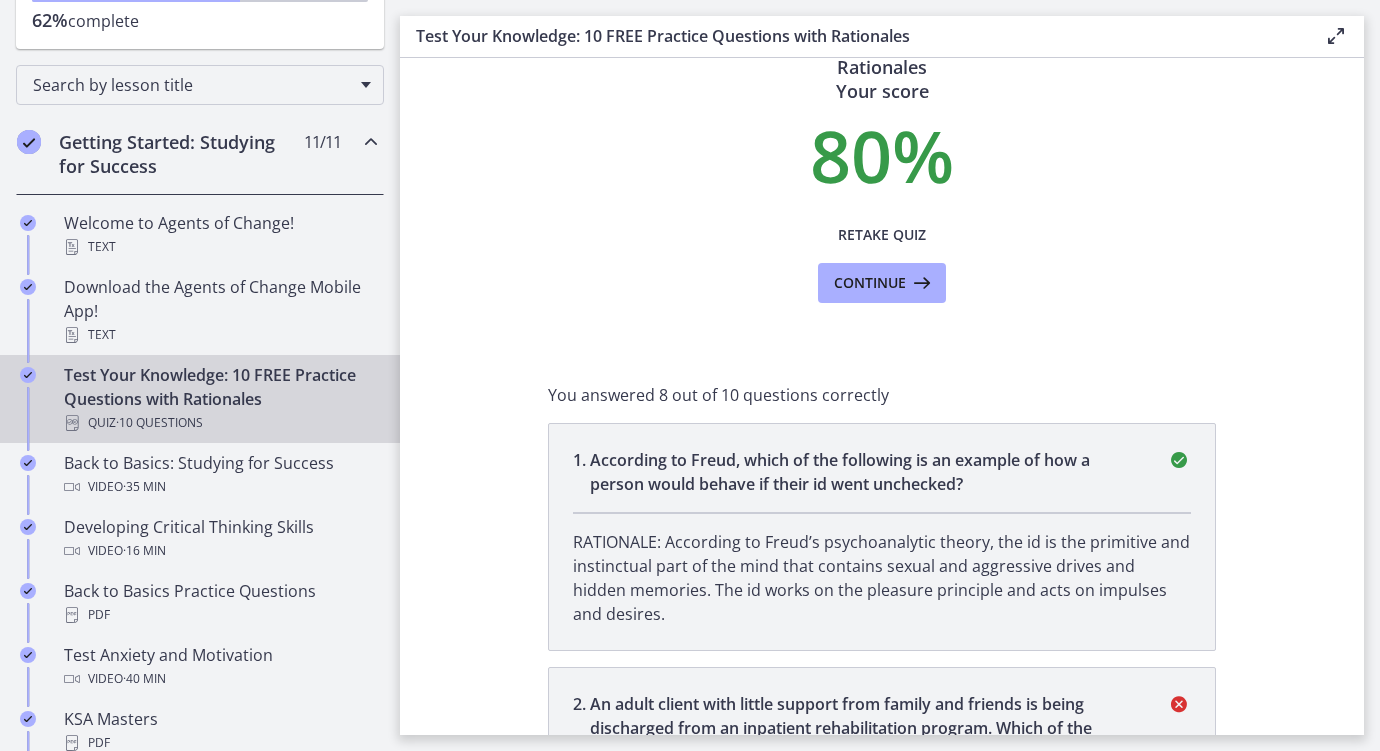 scroll, scrollTop: 0, scrollLeft: 0, axis: both 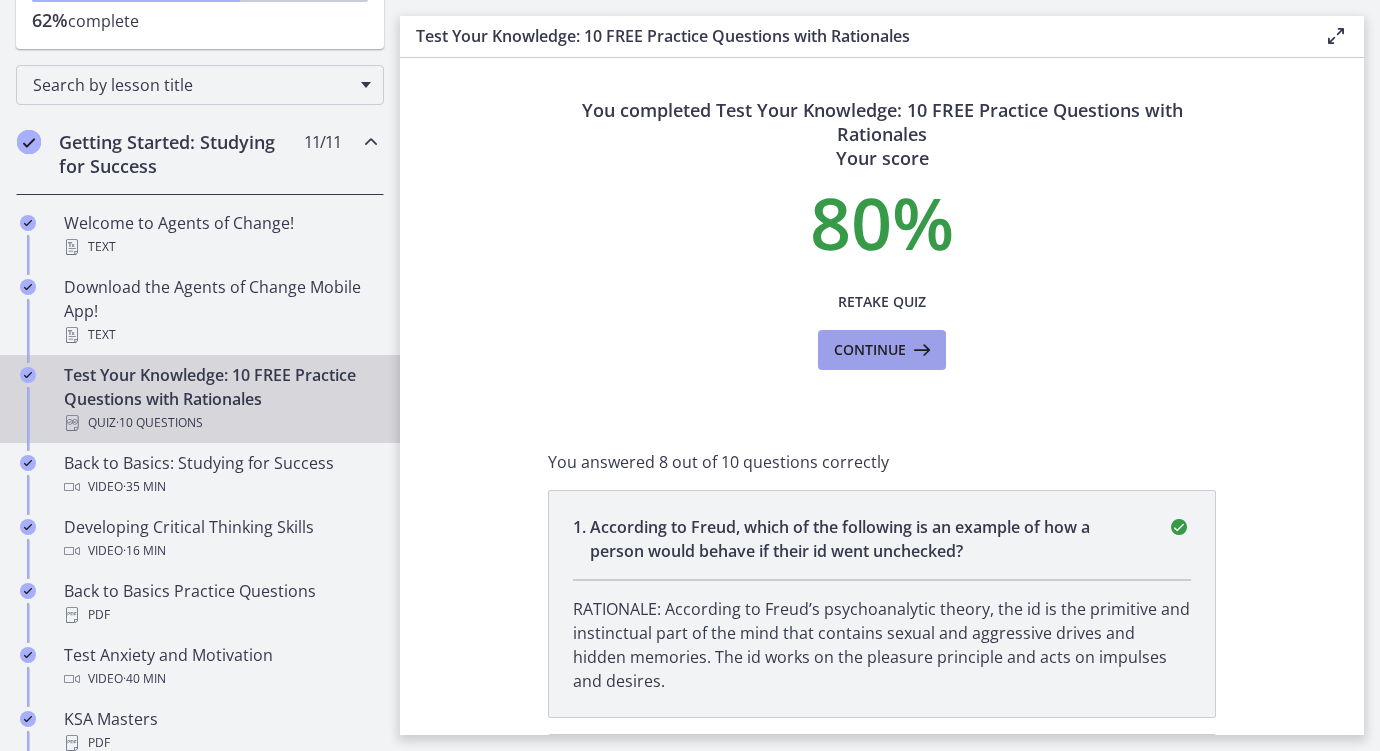 click on "Continue" at bounding box center (870, 350) 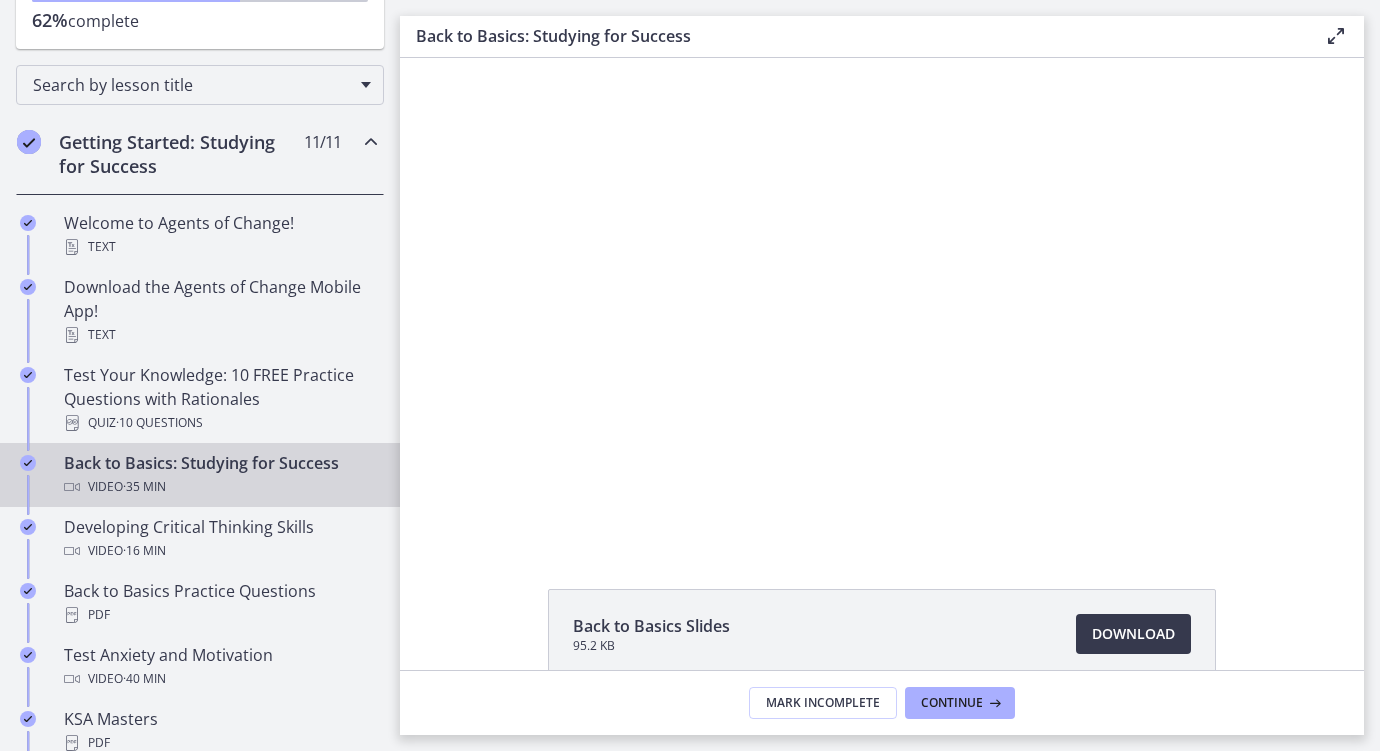 scroll, scrollTop: 0, scrollLeft: 0, axis: both 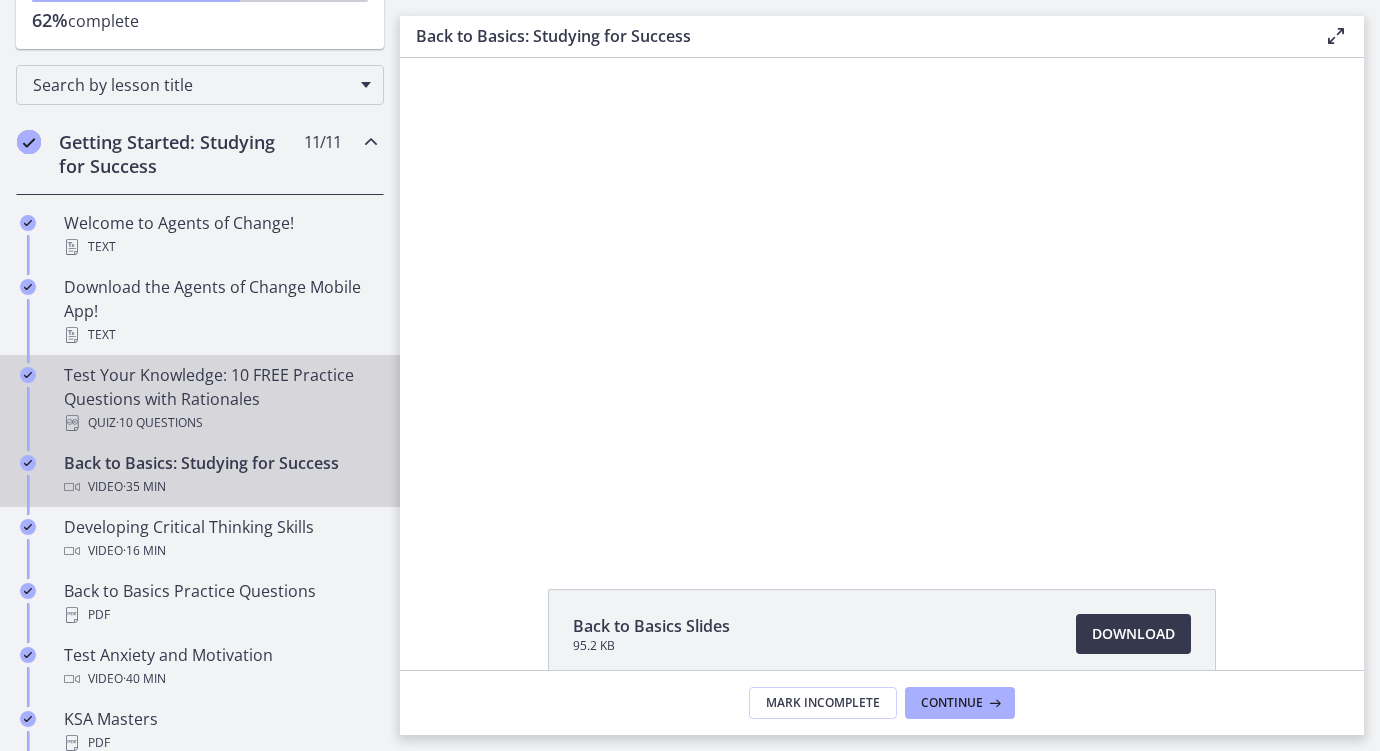 click on "Test Your Knowledge: 10 FREE Practice Questions with Rationales
Quiz
·  10 Questions" at bounding box center (220, 399) 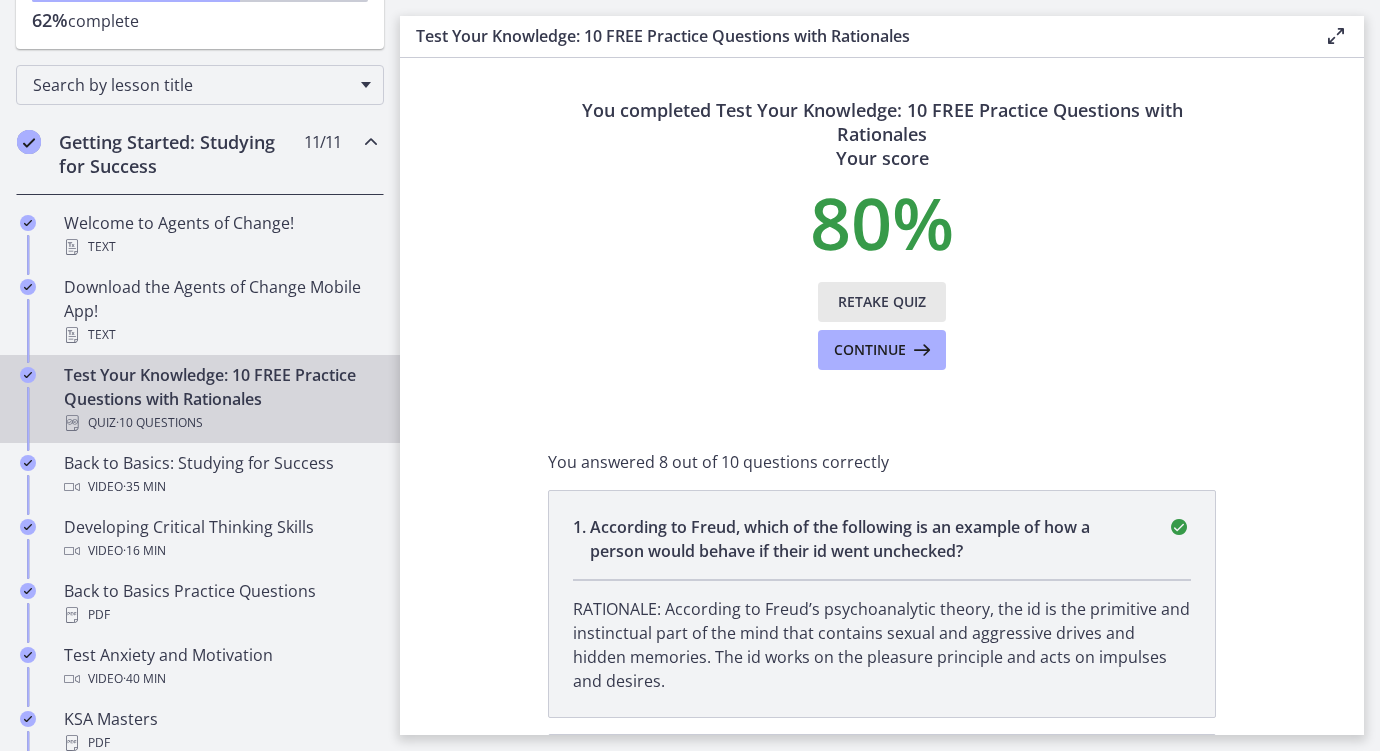 click on "Retake Quiz" at bounding box center [882, 302] 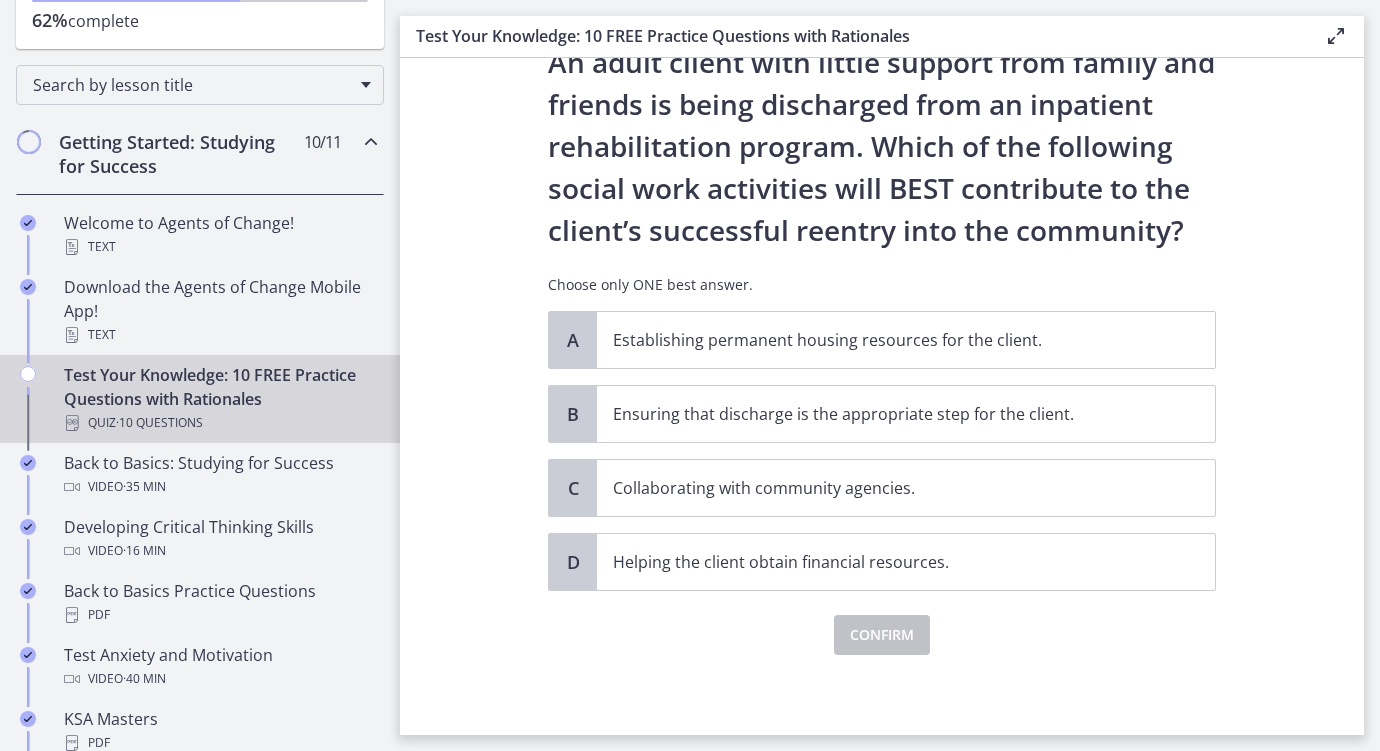 scroll, scrollTop: 0, scrollLeft: 0, axis: both 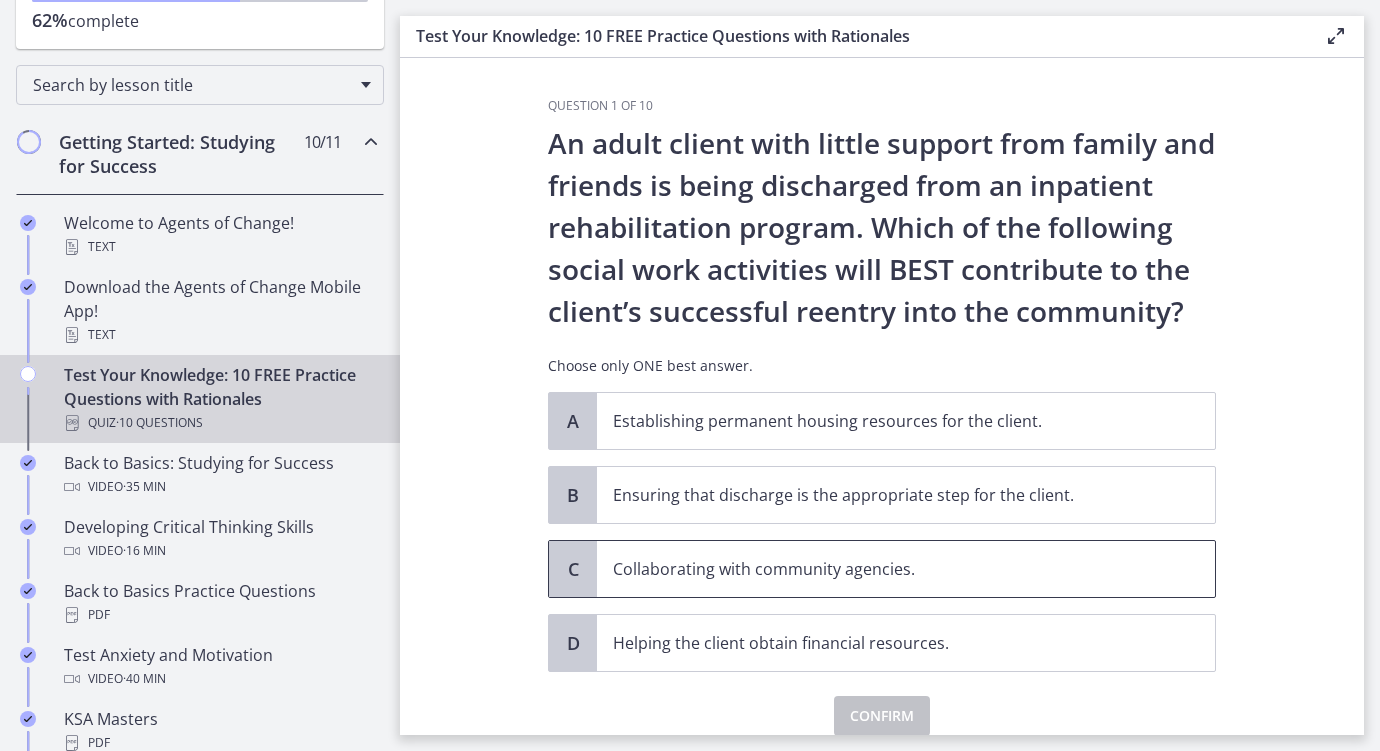 click on "Collaborating with community agencies." at bounding box center [886, 569] 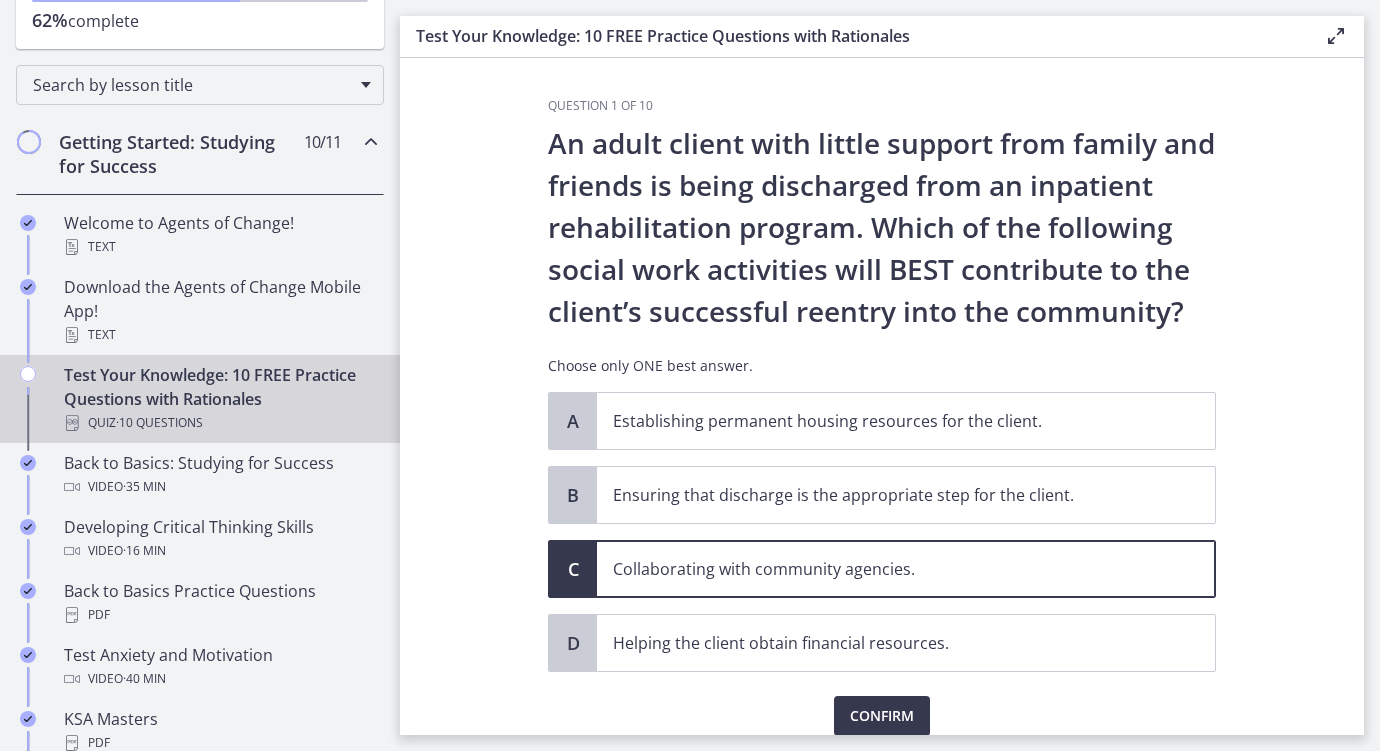 scroll, scrollTop: 81, scrollLeft: 0, axis: vertical 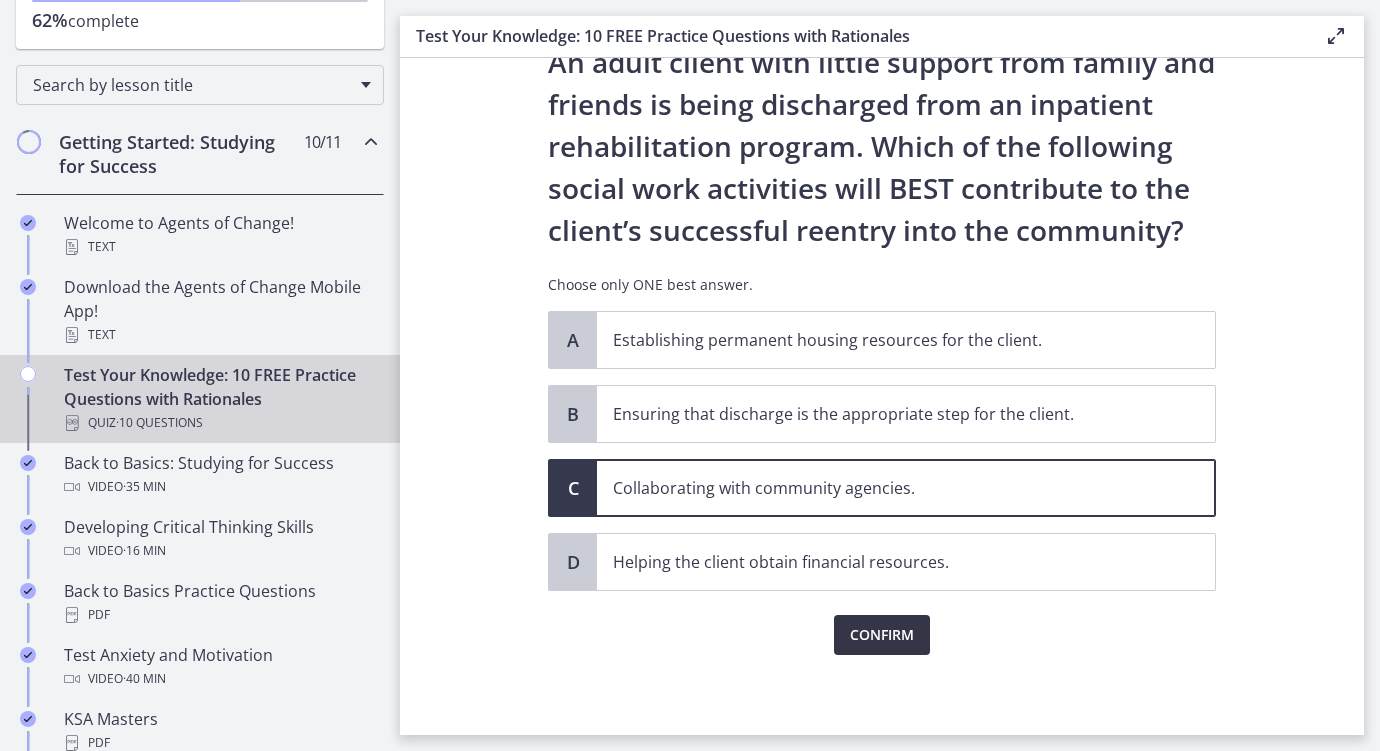 click on "Confirm" at bounding box center [882, 635] 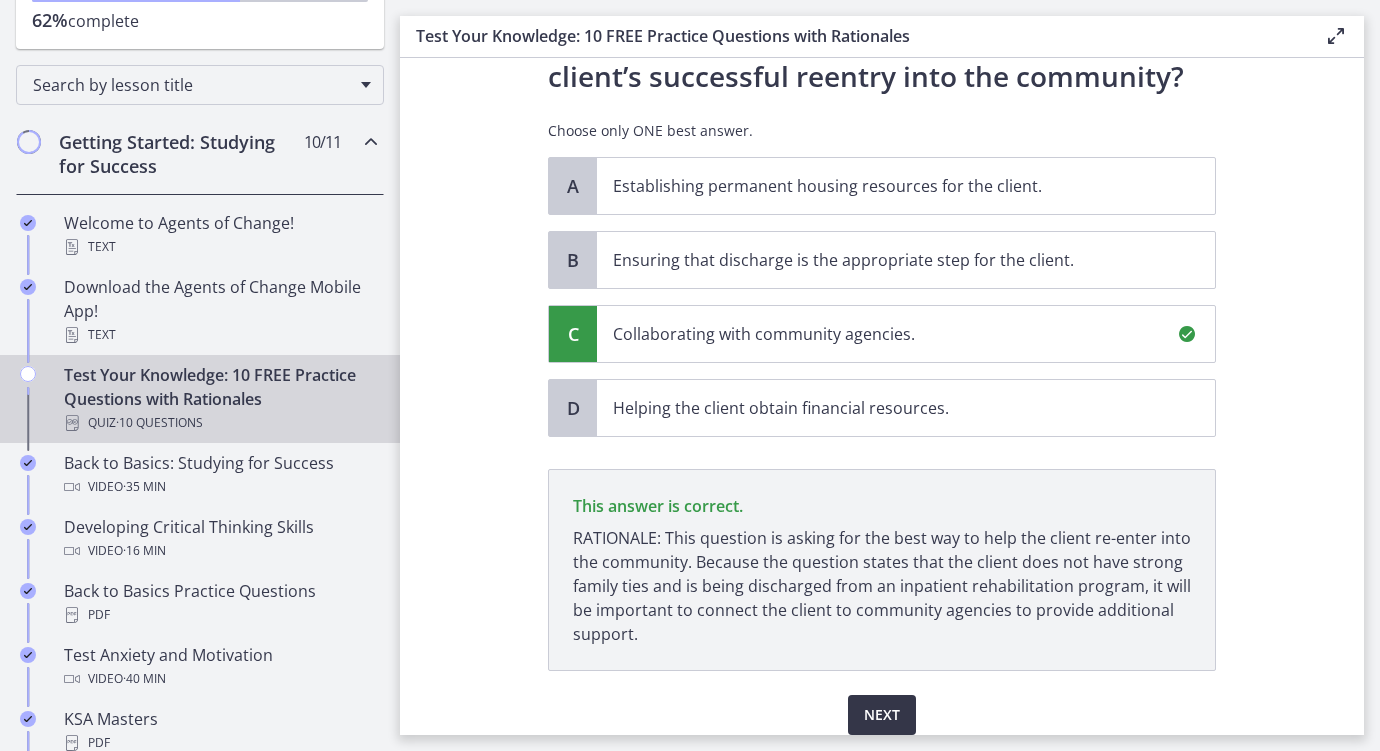 scroll, scrollTop: 315, scrollLeft: 0, axis: vertical 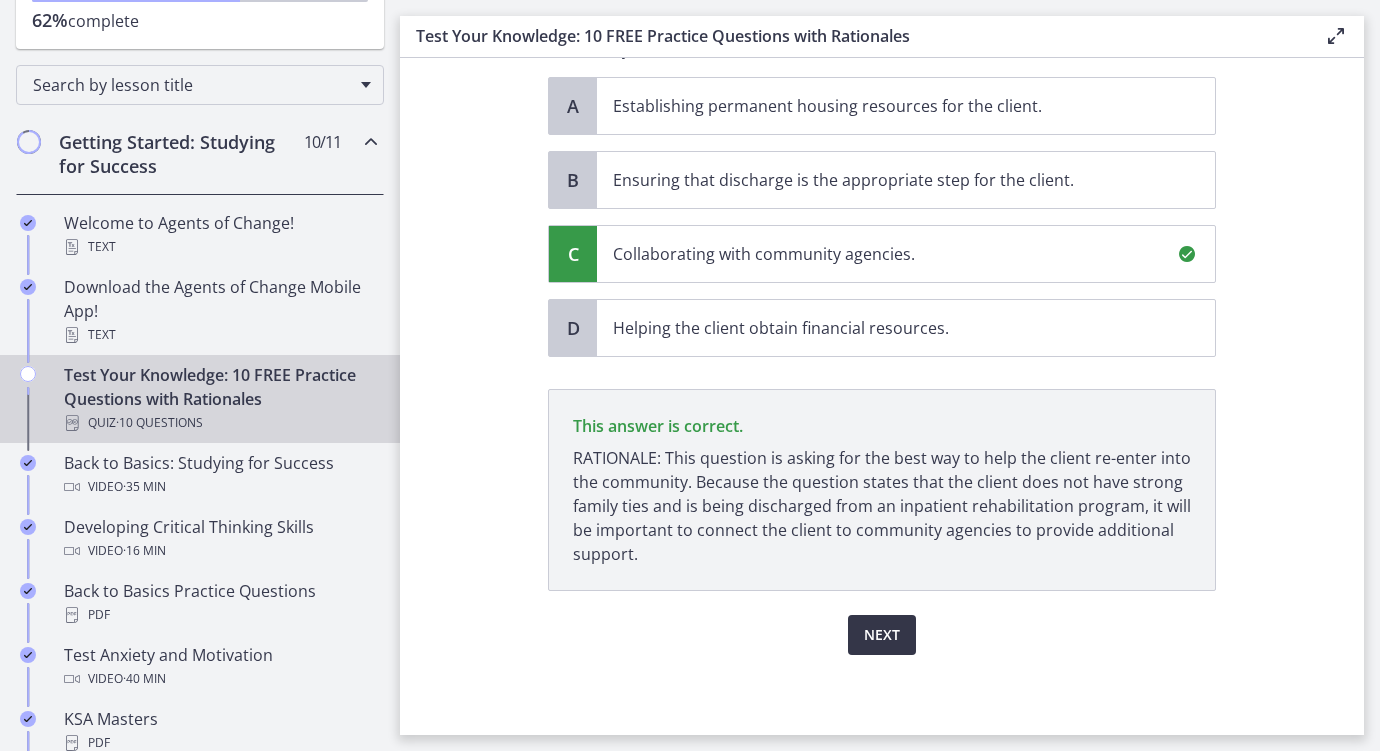 click on "Next" at bounding box center [882, 635] 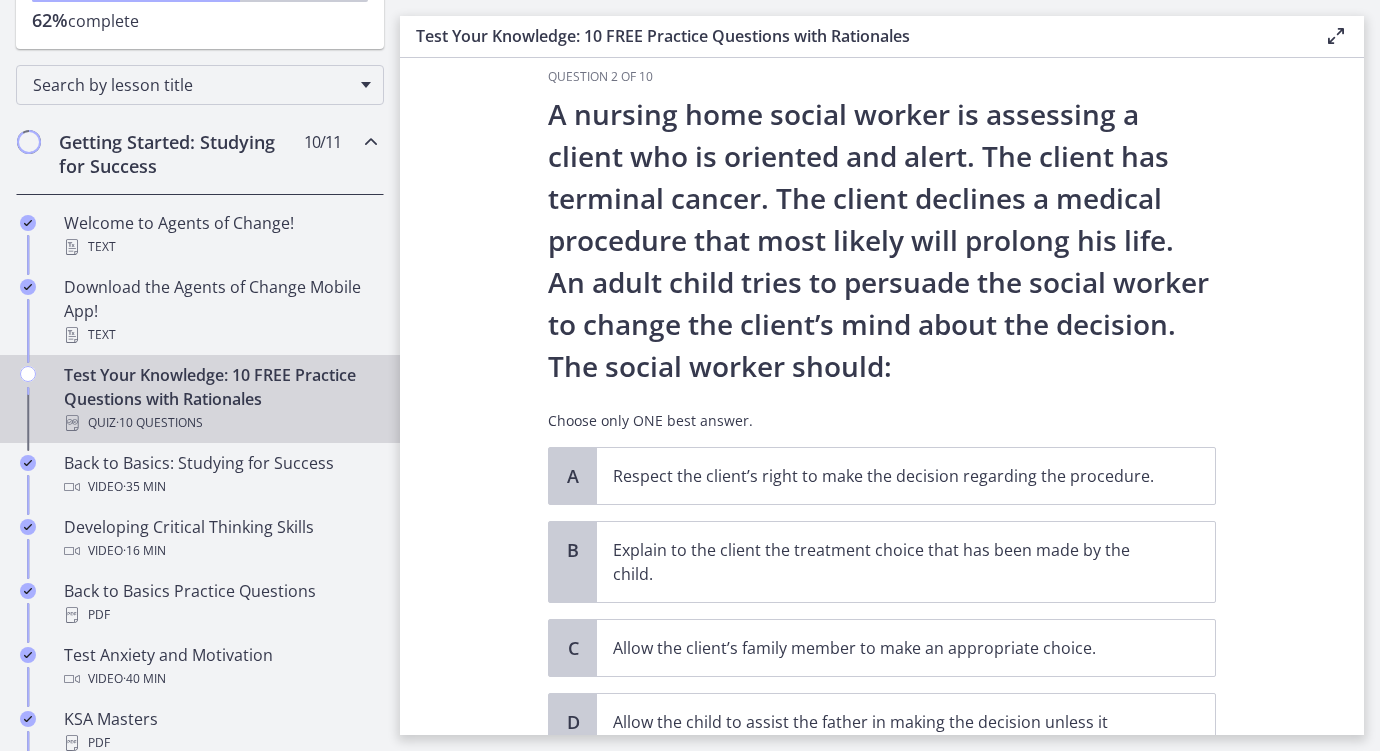 scroll, scrollTop: 0, scrollLeft: 0, axis: both 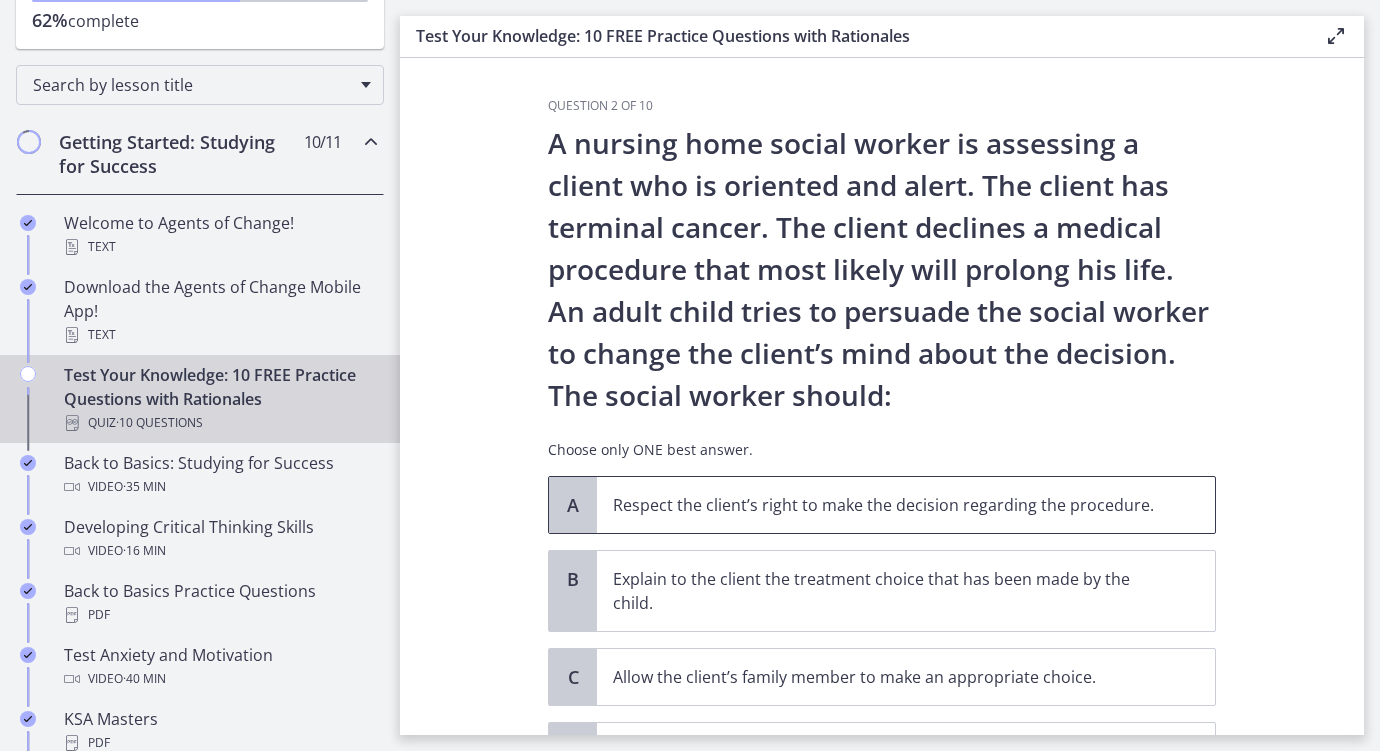 click on "Respect the client’s right to make the decision regarding the procedure." at bounding box center [886, 505] 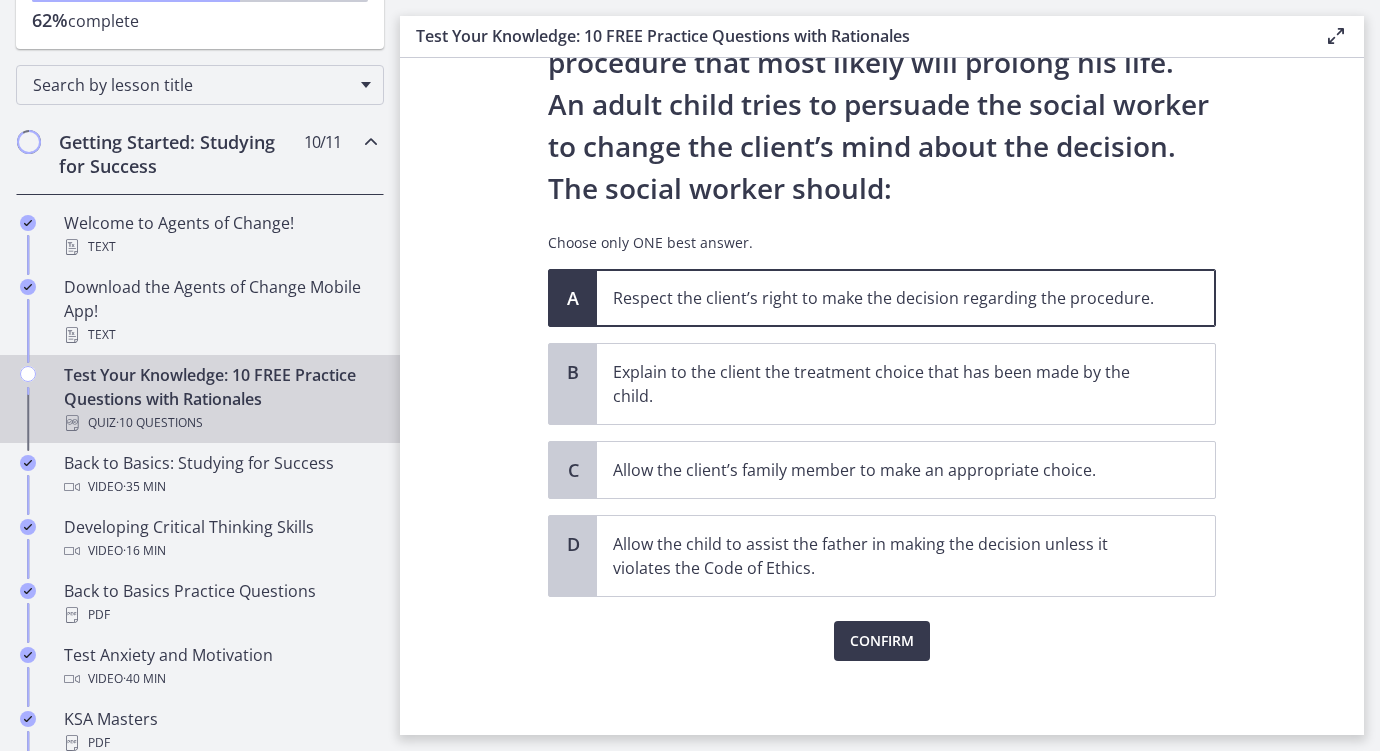 scroll, scrollTop: 213, scrollLeft: 0, axis: vertical 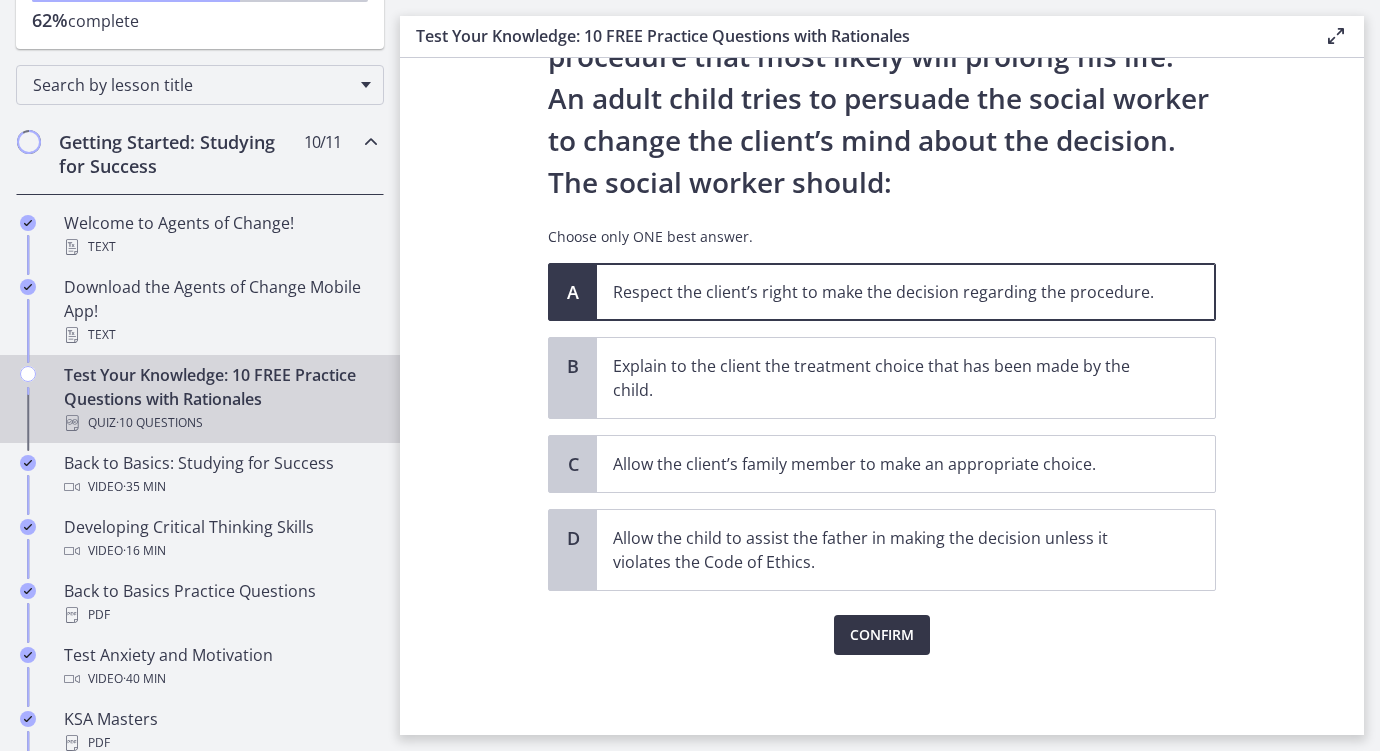 click on "Confirm" at bounding box center (882, 635) 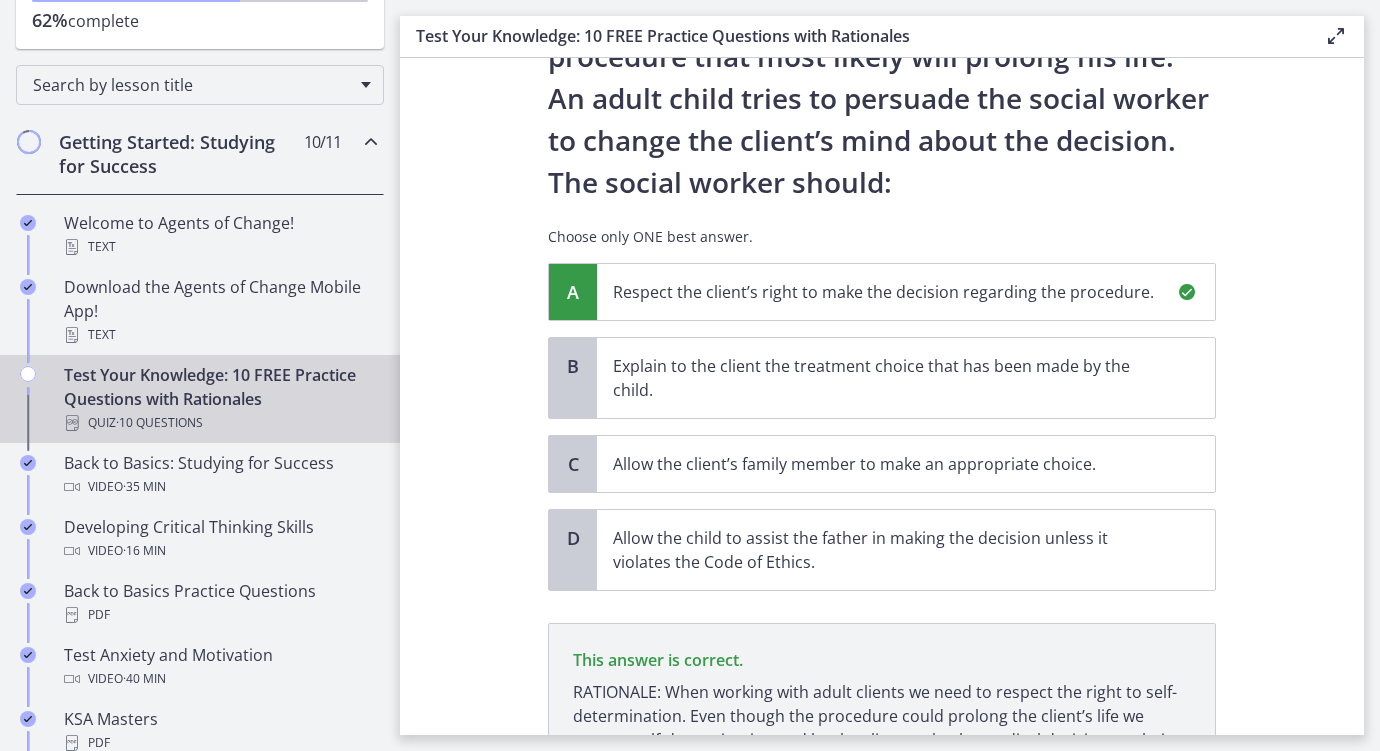 scroll, scrollTop: 423, scrollLeft: 0, axis: vertical 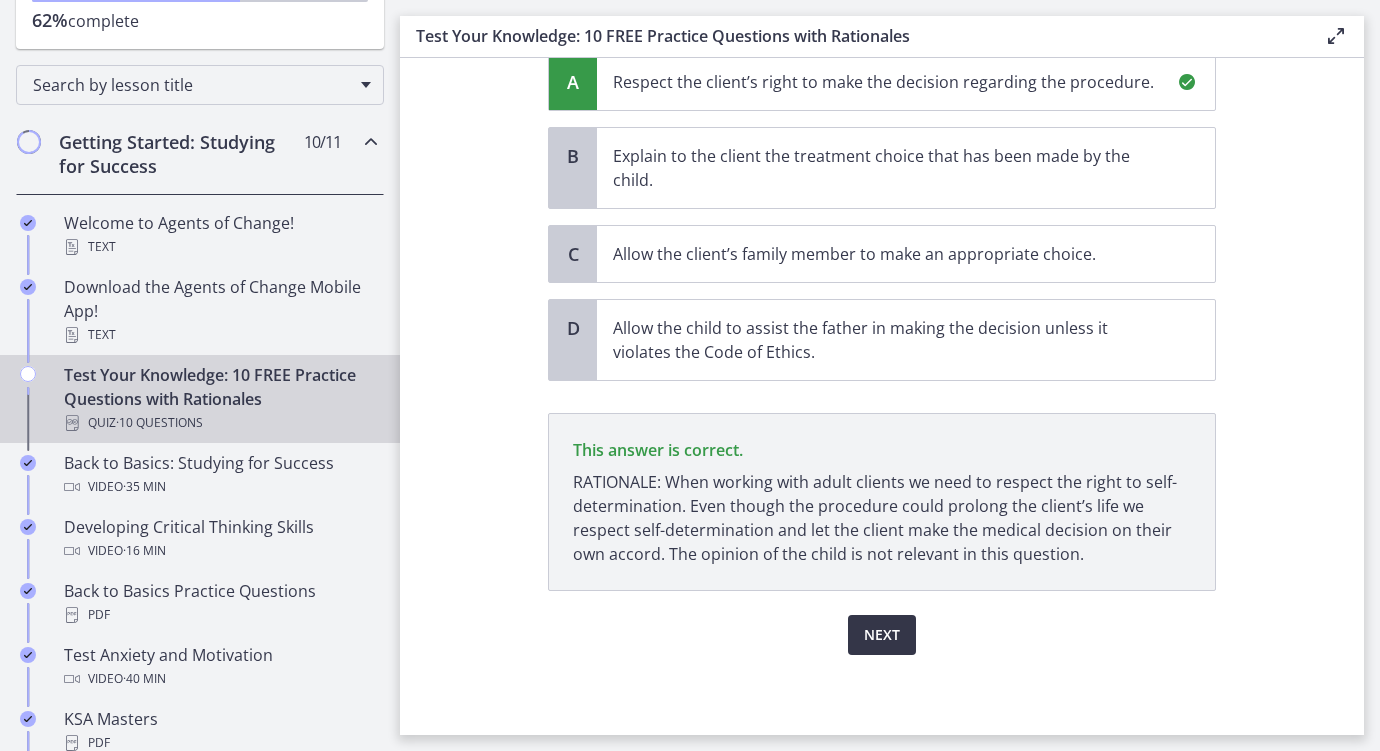 click on "Next" at bounding box center [882, 635] 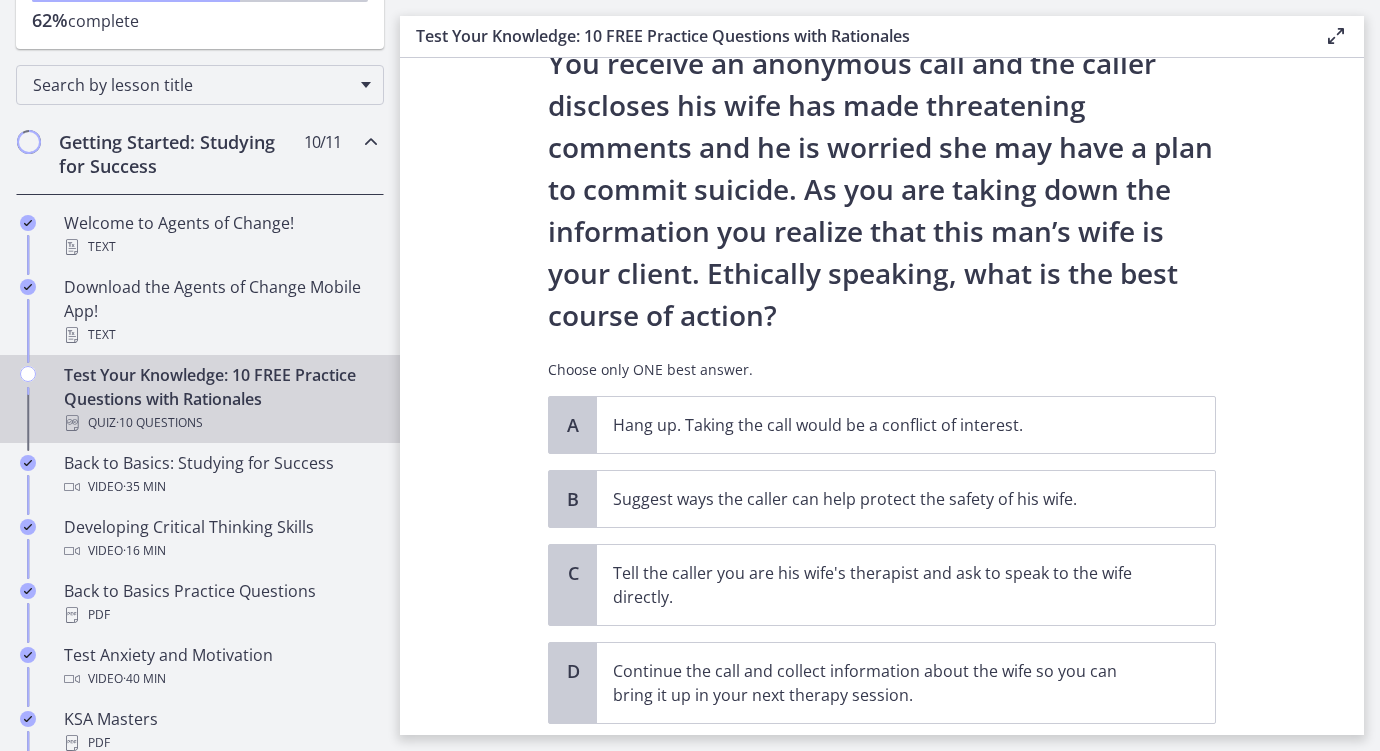 scroll, scrollTop: 121, scrollLeft: 0, axis: vertical 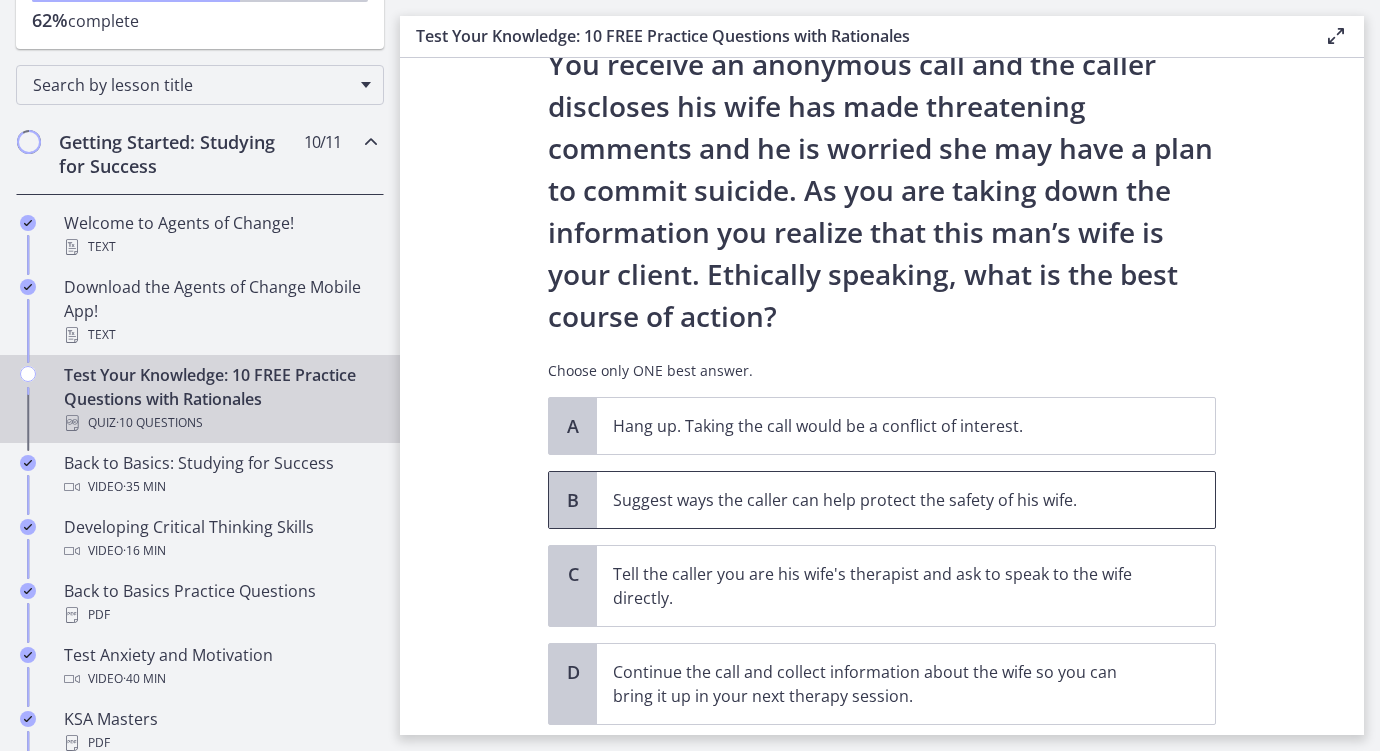click on "Suggest ways the caller can help protect the safety of his wife." at bounding box center (886, 500) 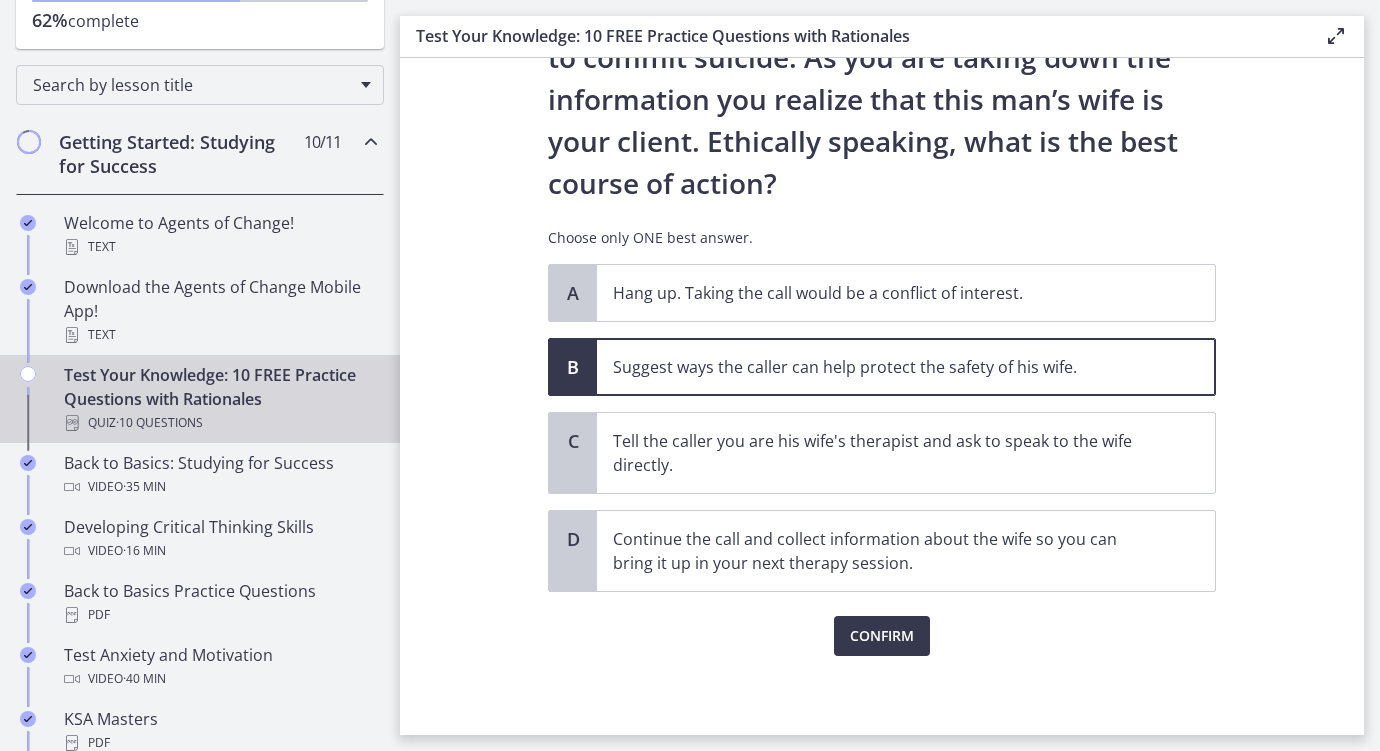 scroll, scrollTop: 255, scrollLeft: 0, axis: vertical 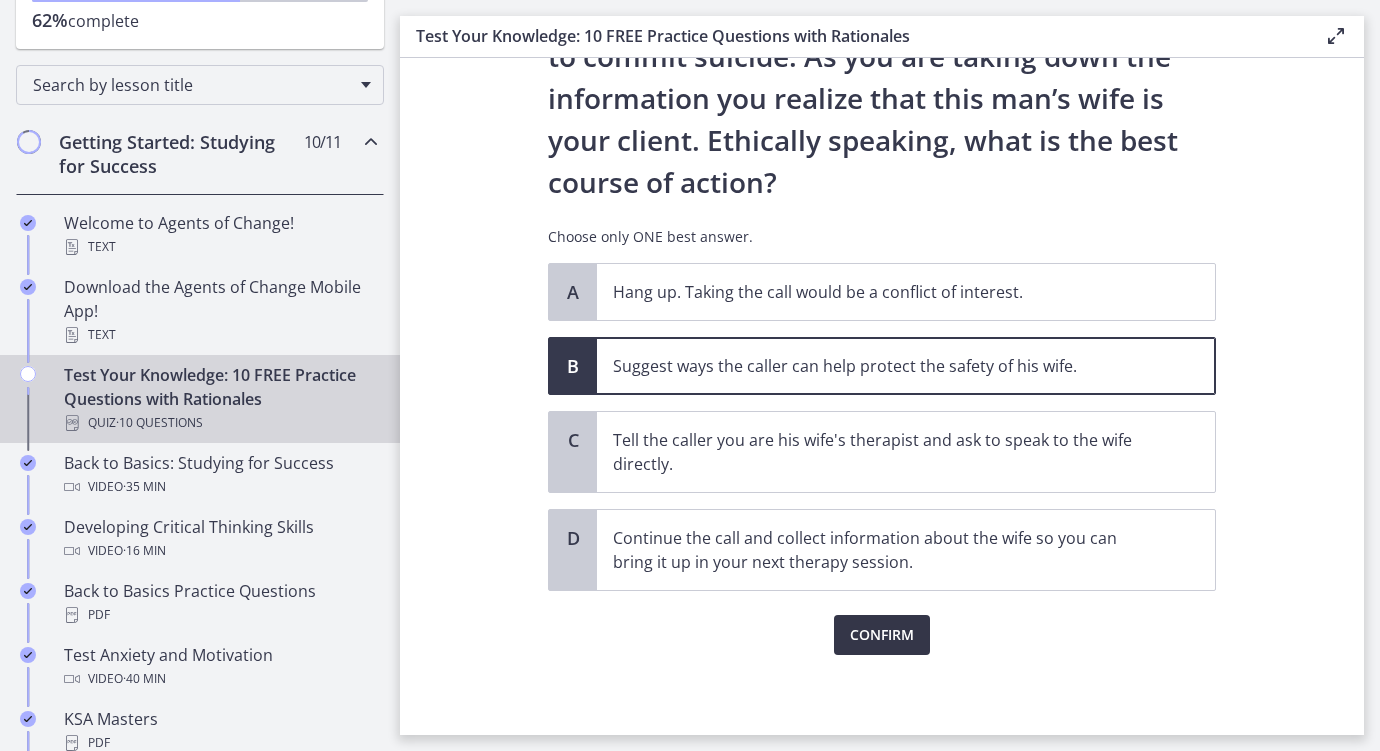 click on "Confirm" at bounding box center (882, 635) 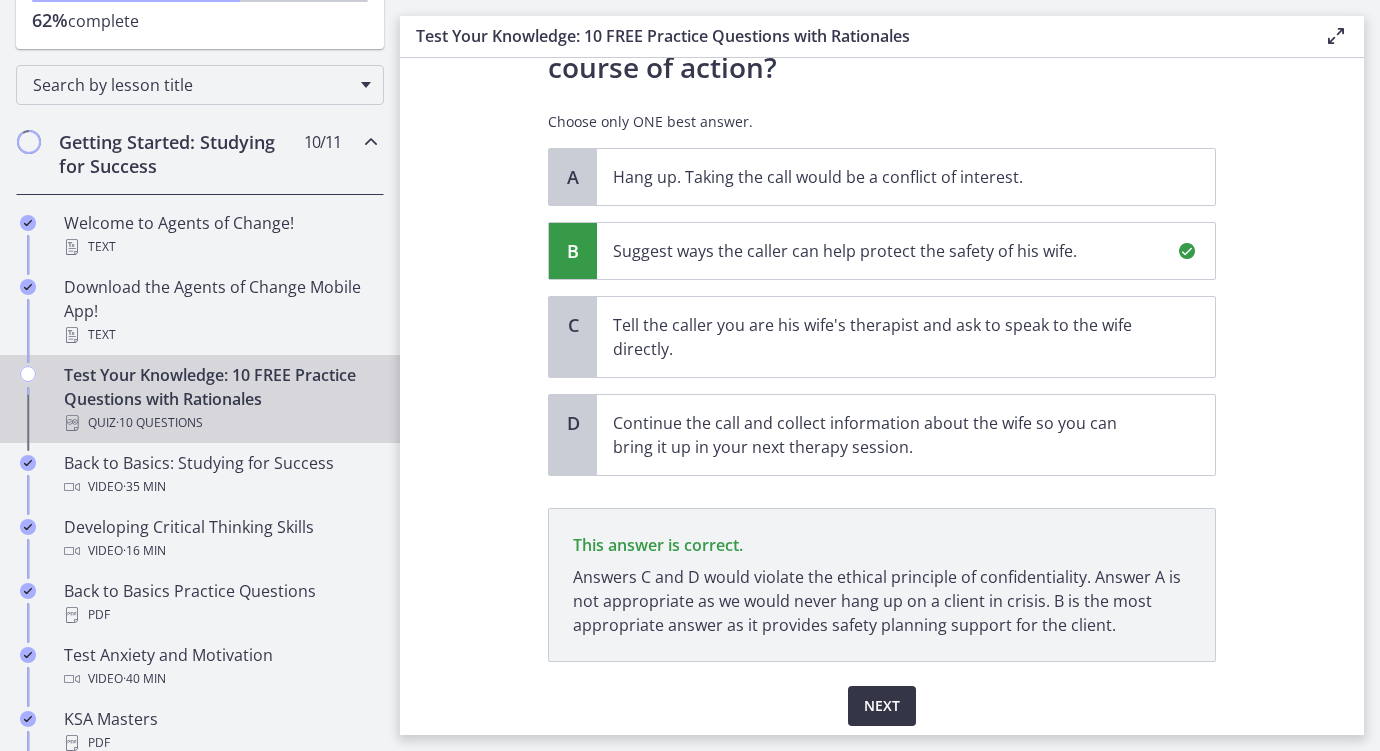 scroll, scrollTop: 441, scrollLeft: 0, axis: vertical 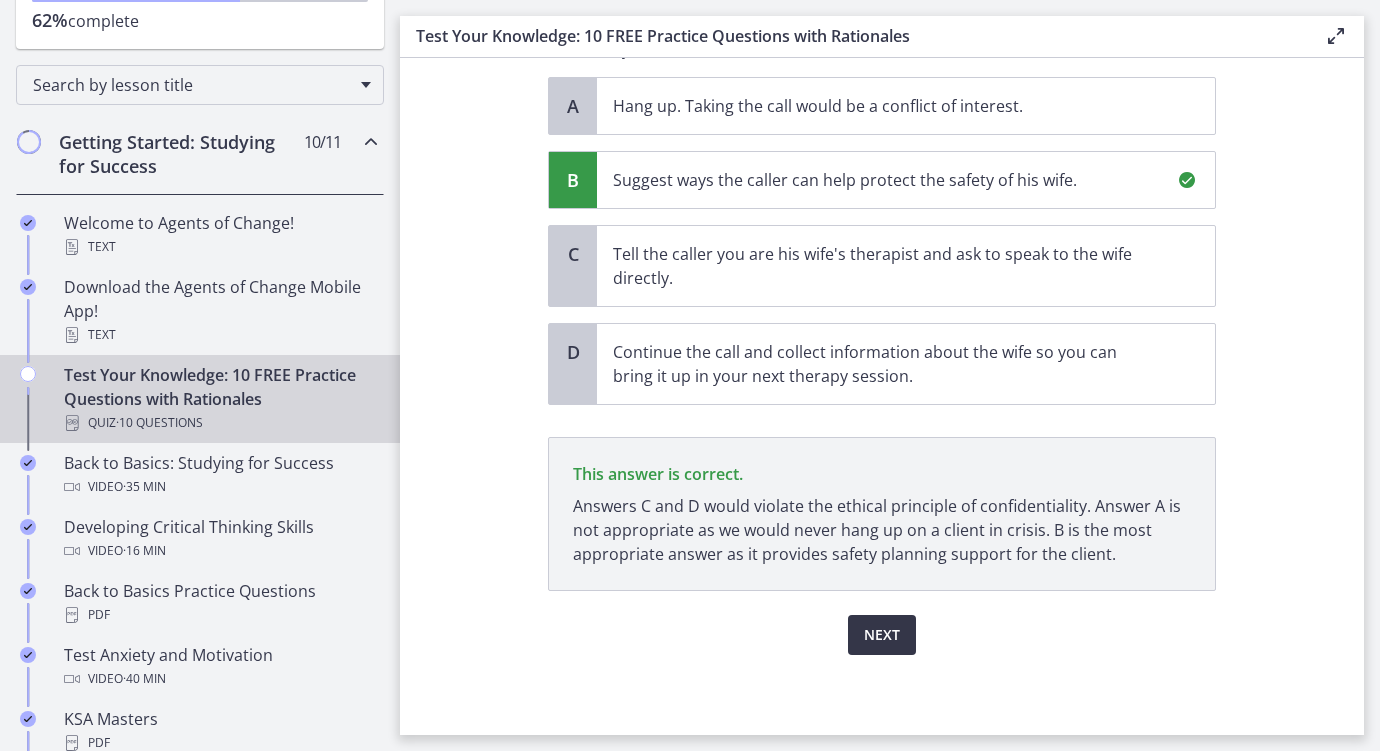 click on "Next" at bounding box center [882, 635] 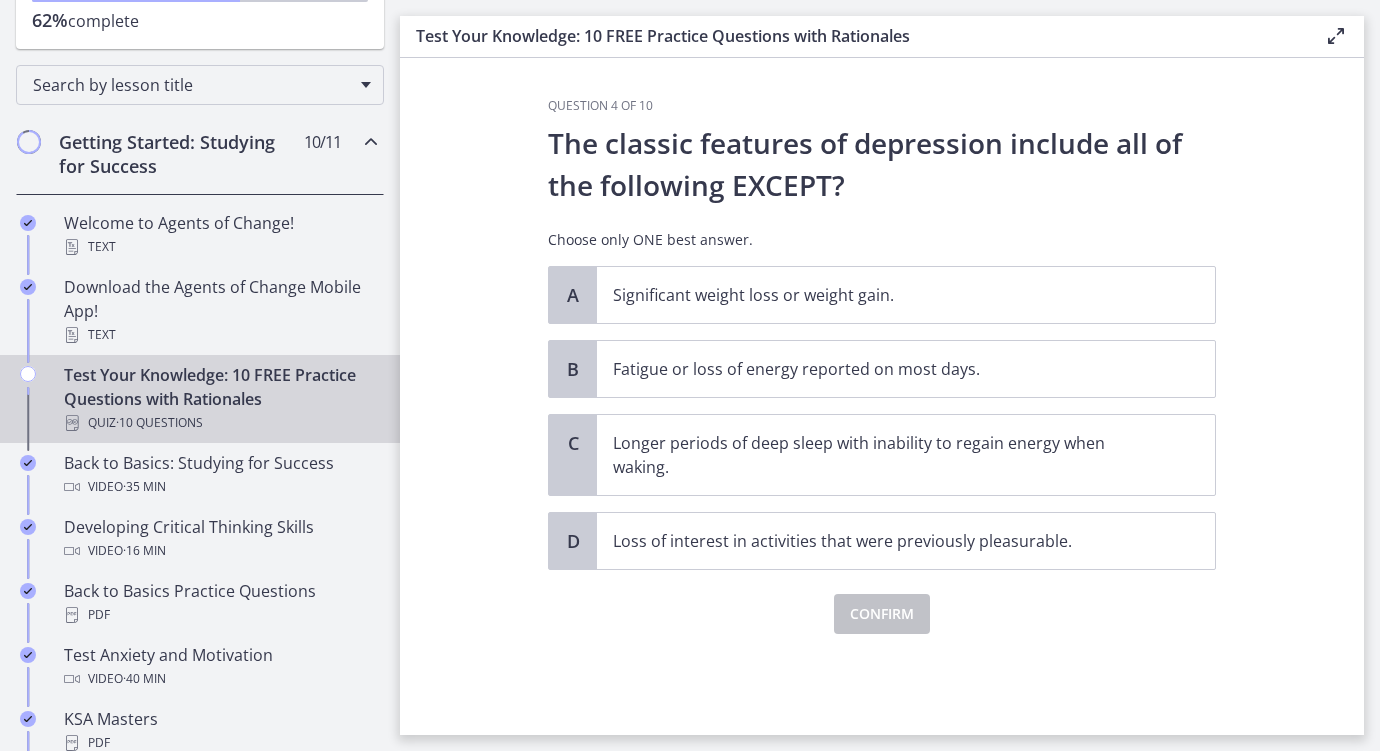 scroll, scrollTop: 0, scrollLeft: 0, axis: both 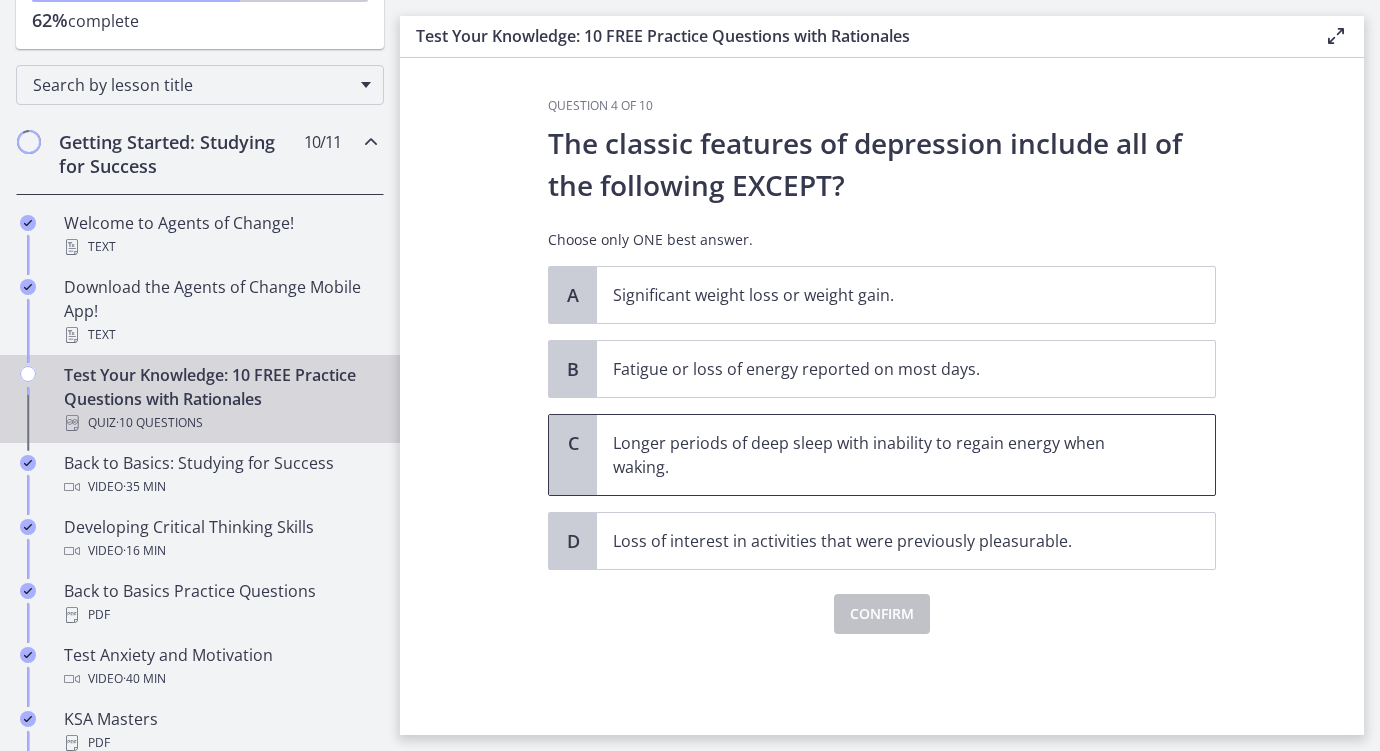 click on "Longer periods of deep sleep with inability to regain energy when waking." at bounding box center [886, 455] 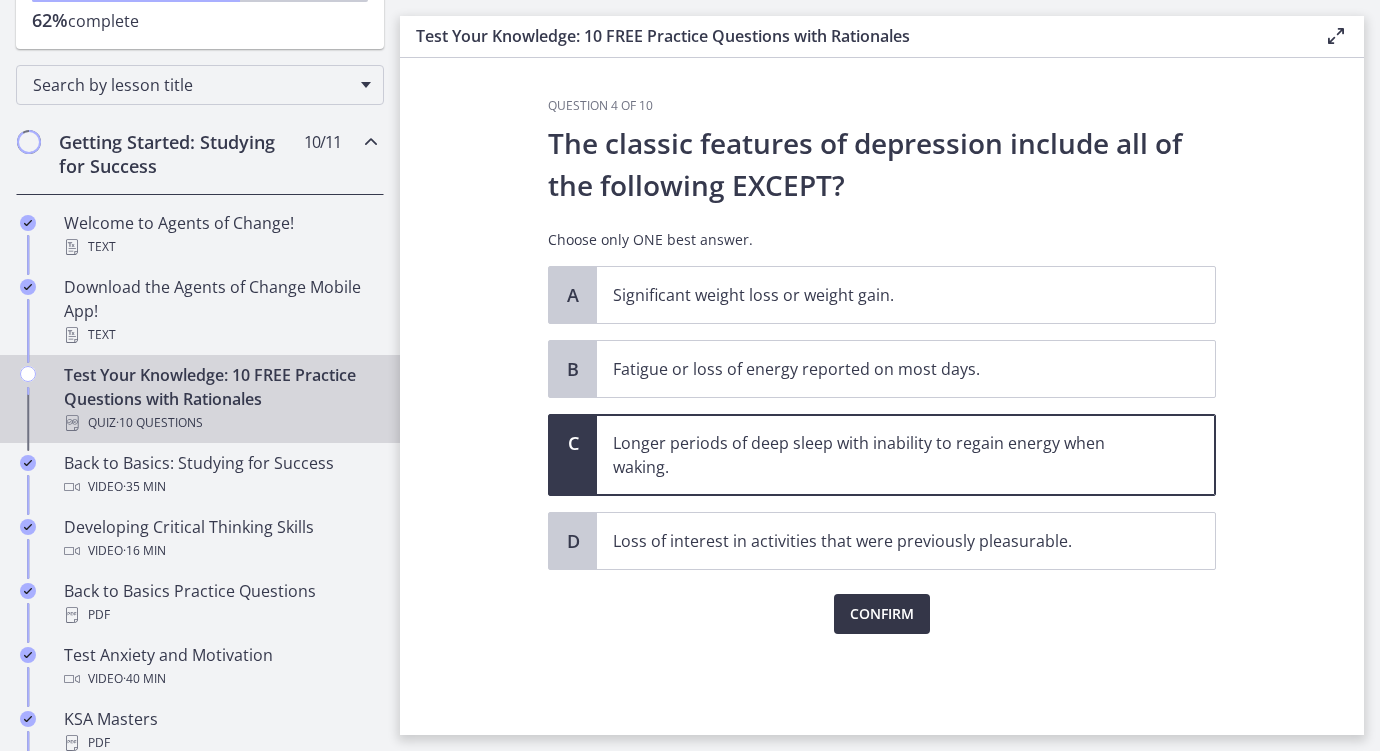 click on "Confirm" at bounding box center (882, 614) 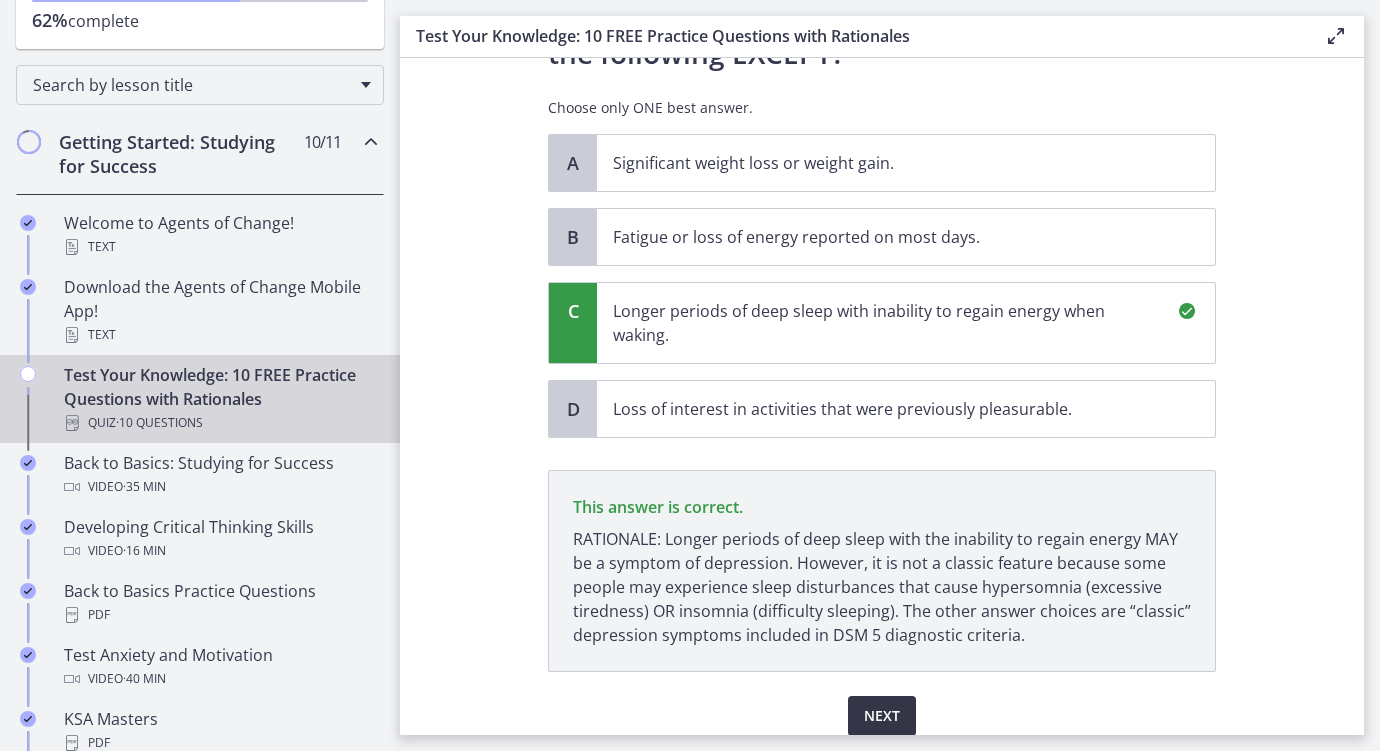scroll, scrollTop: 213, scrollLeft: 0, axis: vertical 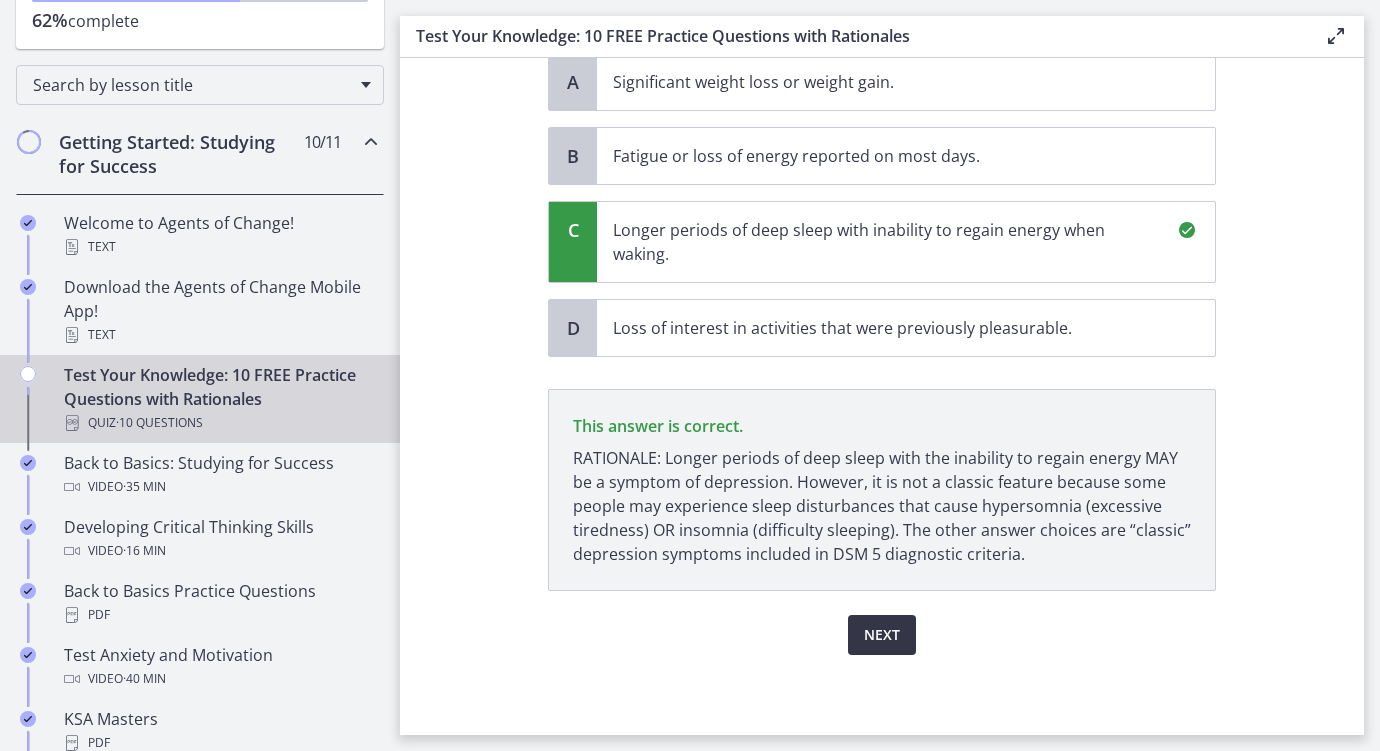 click on "Next" at bounding box center (882, 635) 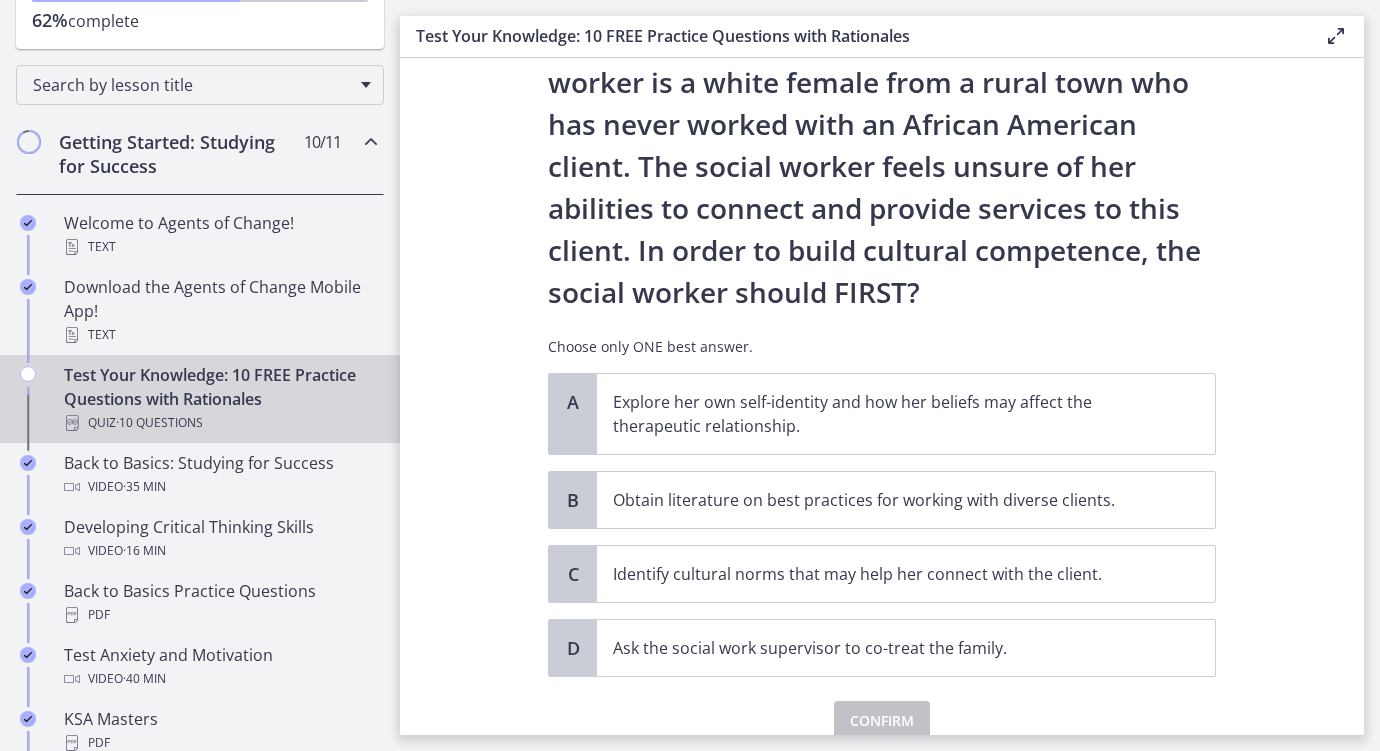 scroll, scrollTop: 191, scrollLeft: 0, axis: vertical 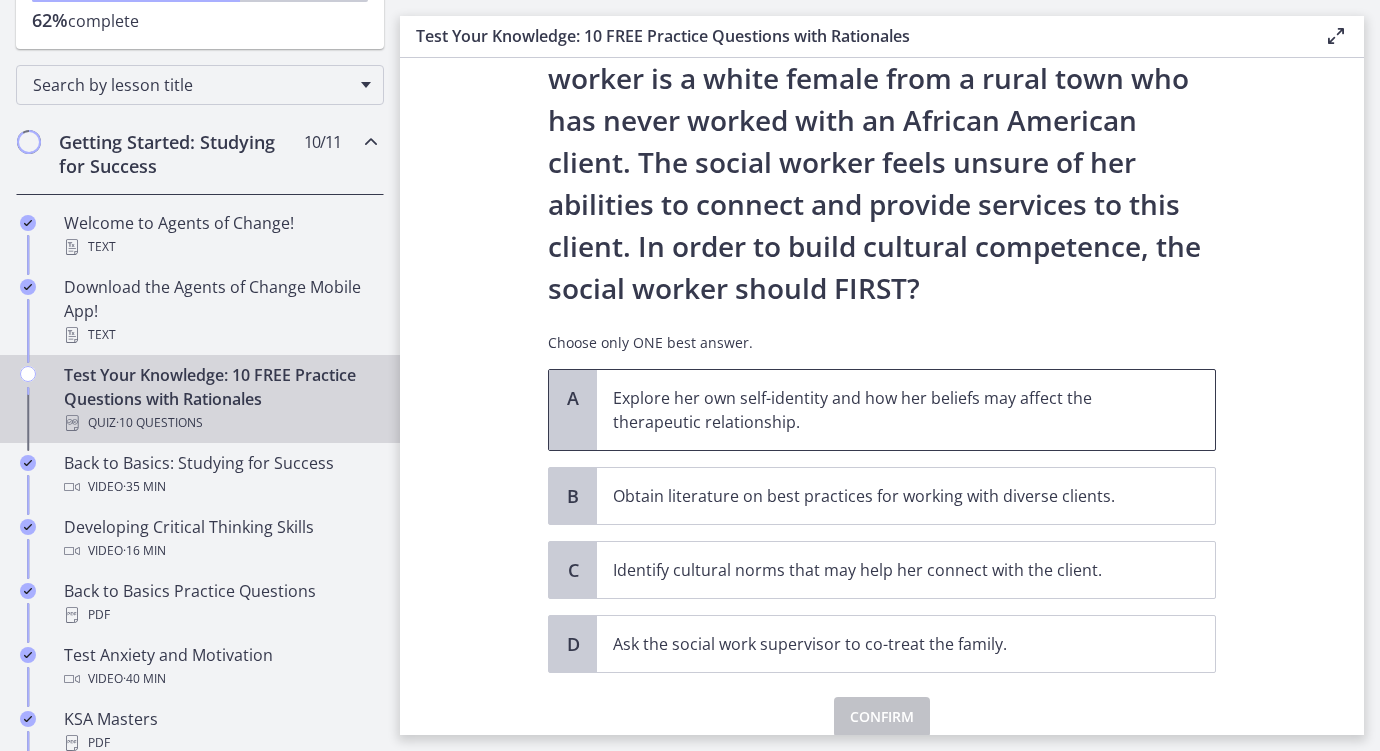 click on "Explore her own self-identity and how her beliefs may affect the therapeutic relationship." at bounding box center [886, 410] 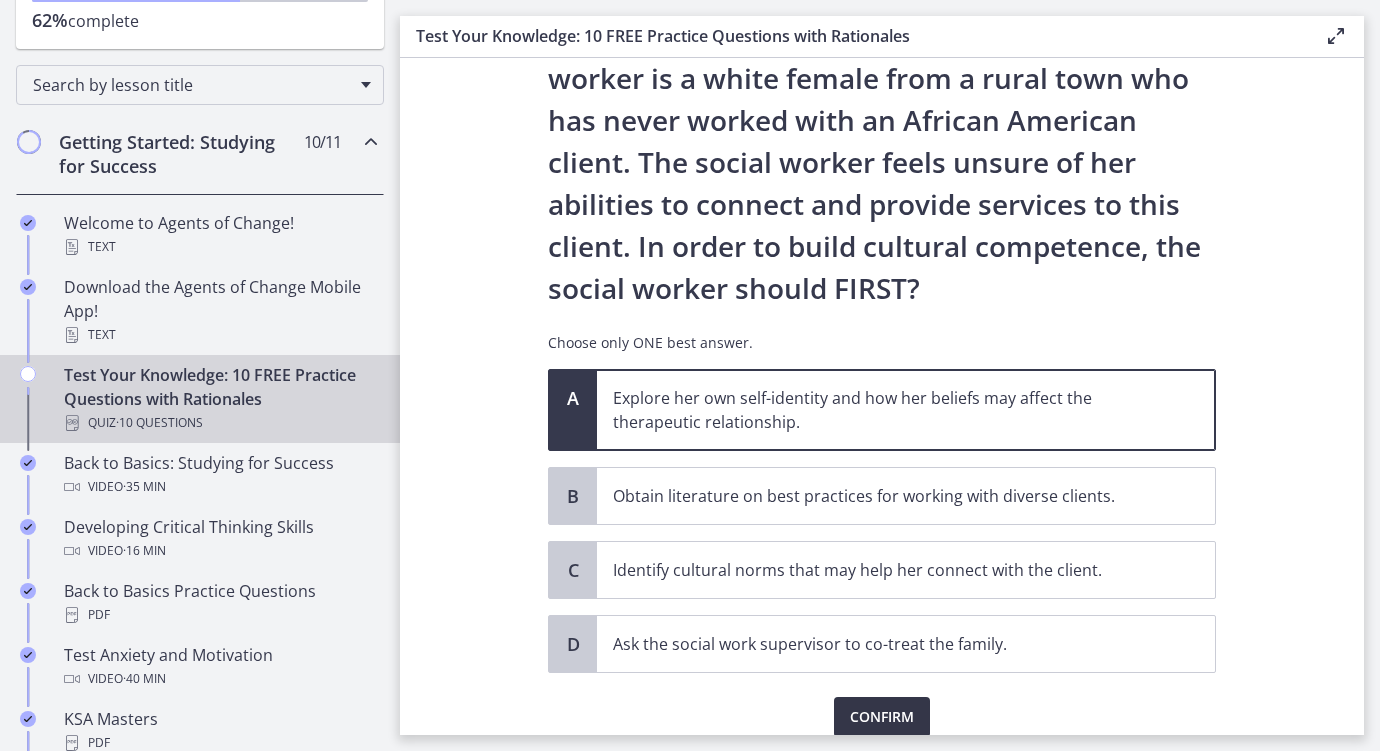 click on "Confirm" at bounding box center (882, 717) 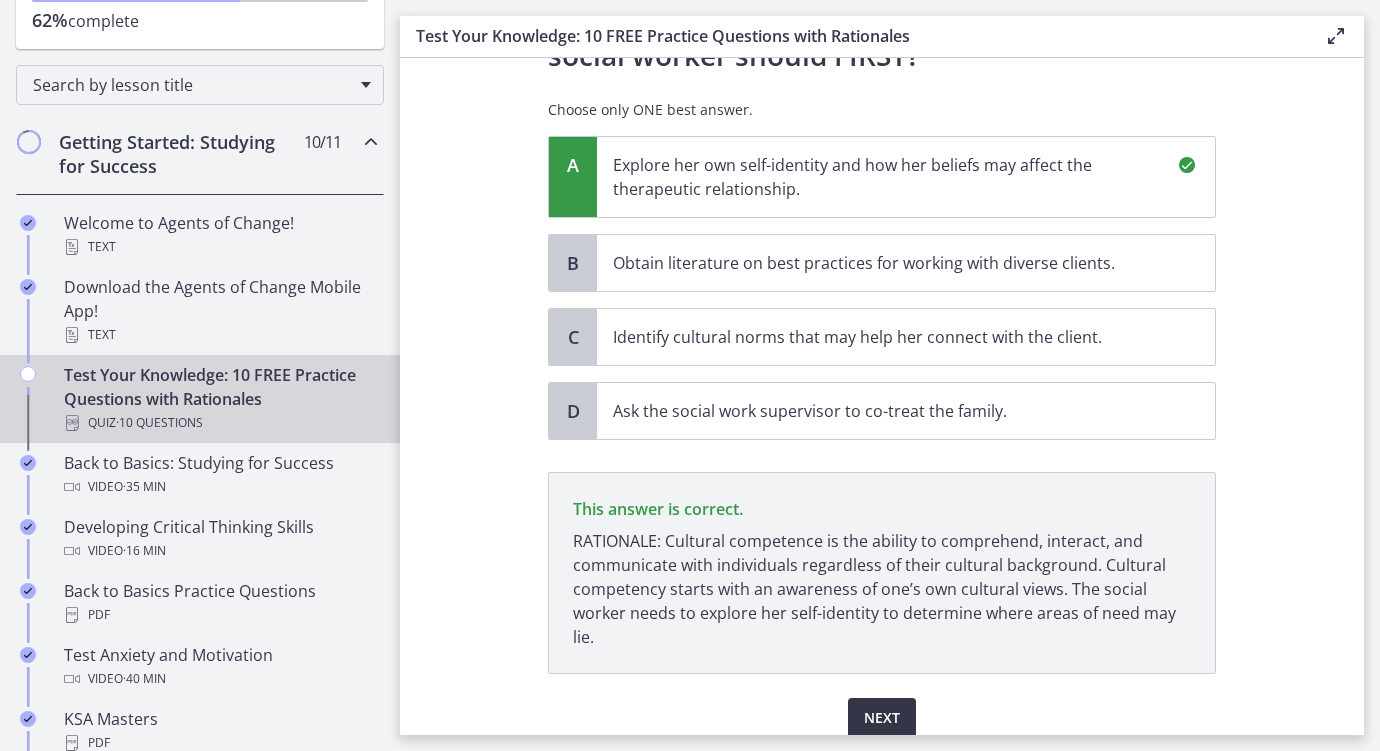 scroll, scrollTop: 507, scrollLeft: 0, axis: vertical 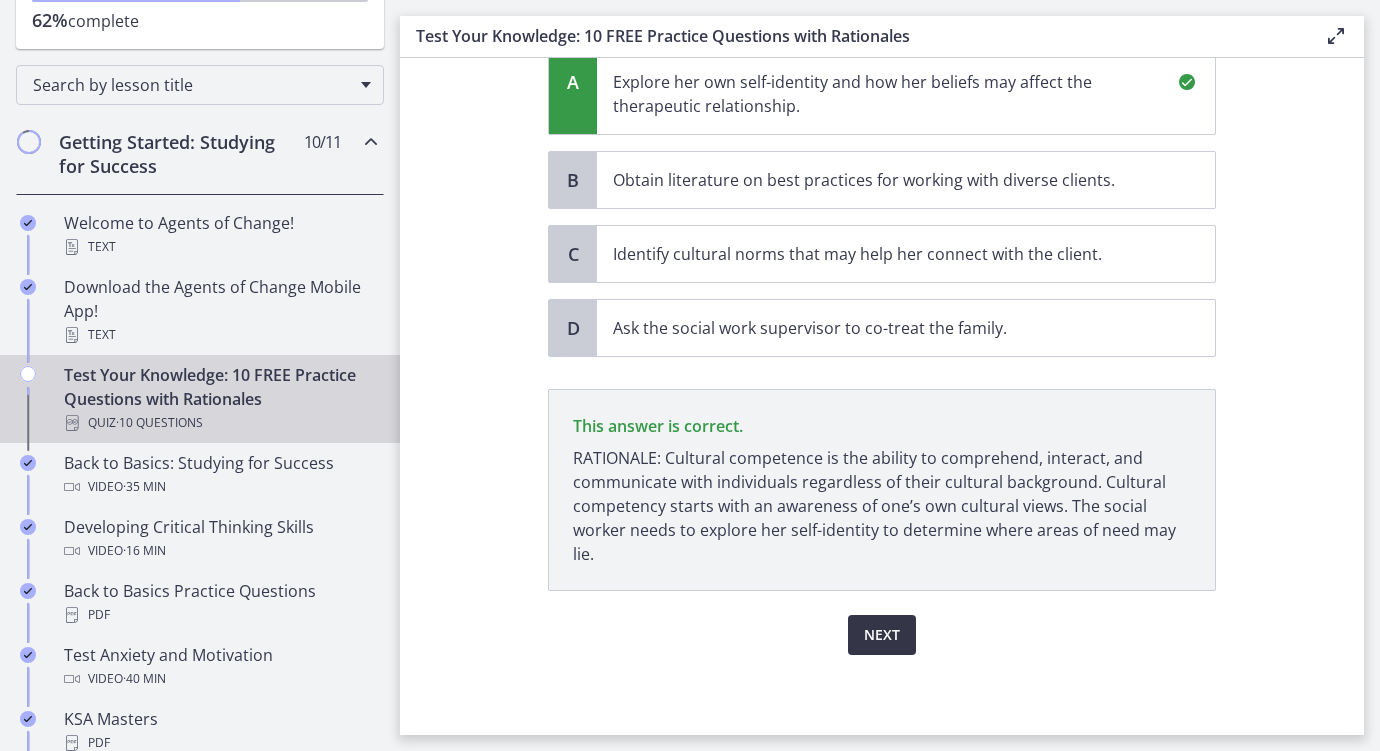 click on "Next" at bounding box center [882, 635] 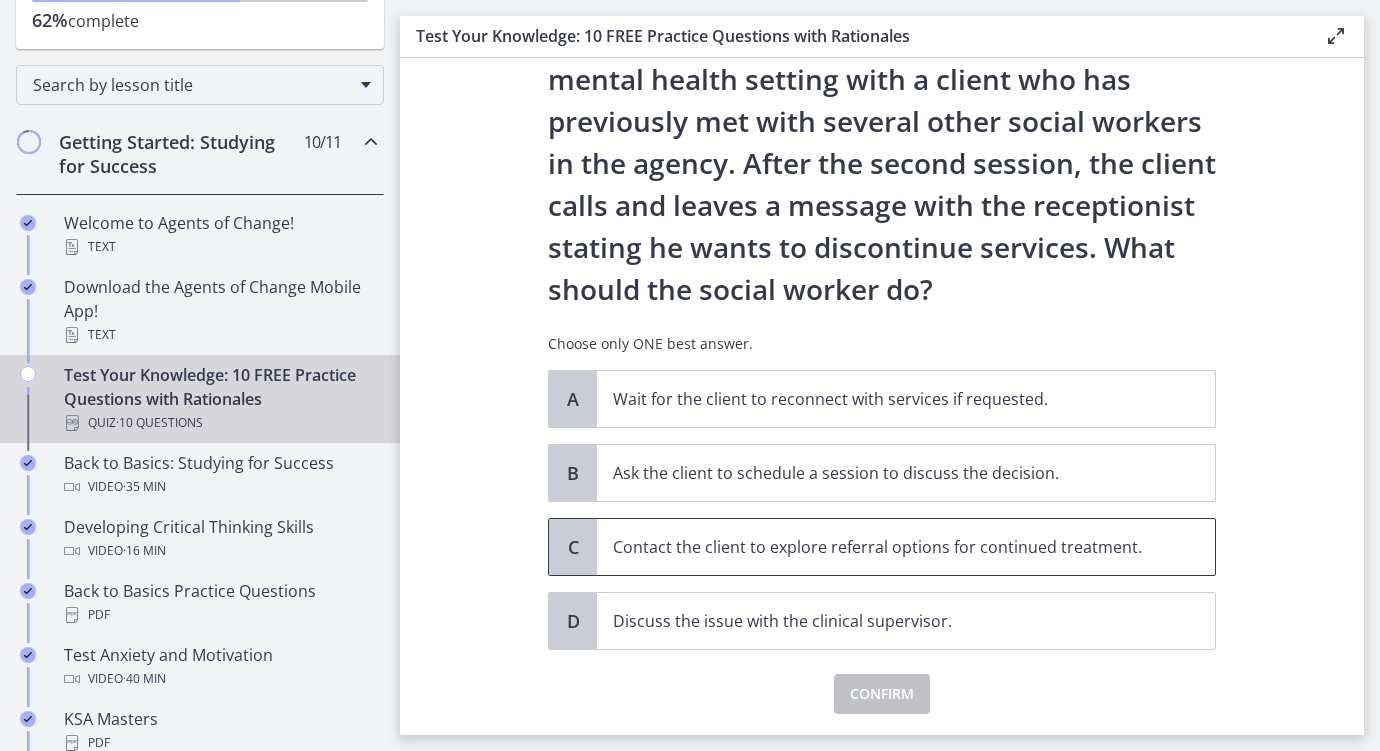 scroll, scrollTop: 109, scrollLeft: 0, axis: vertical 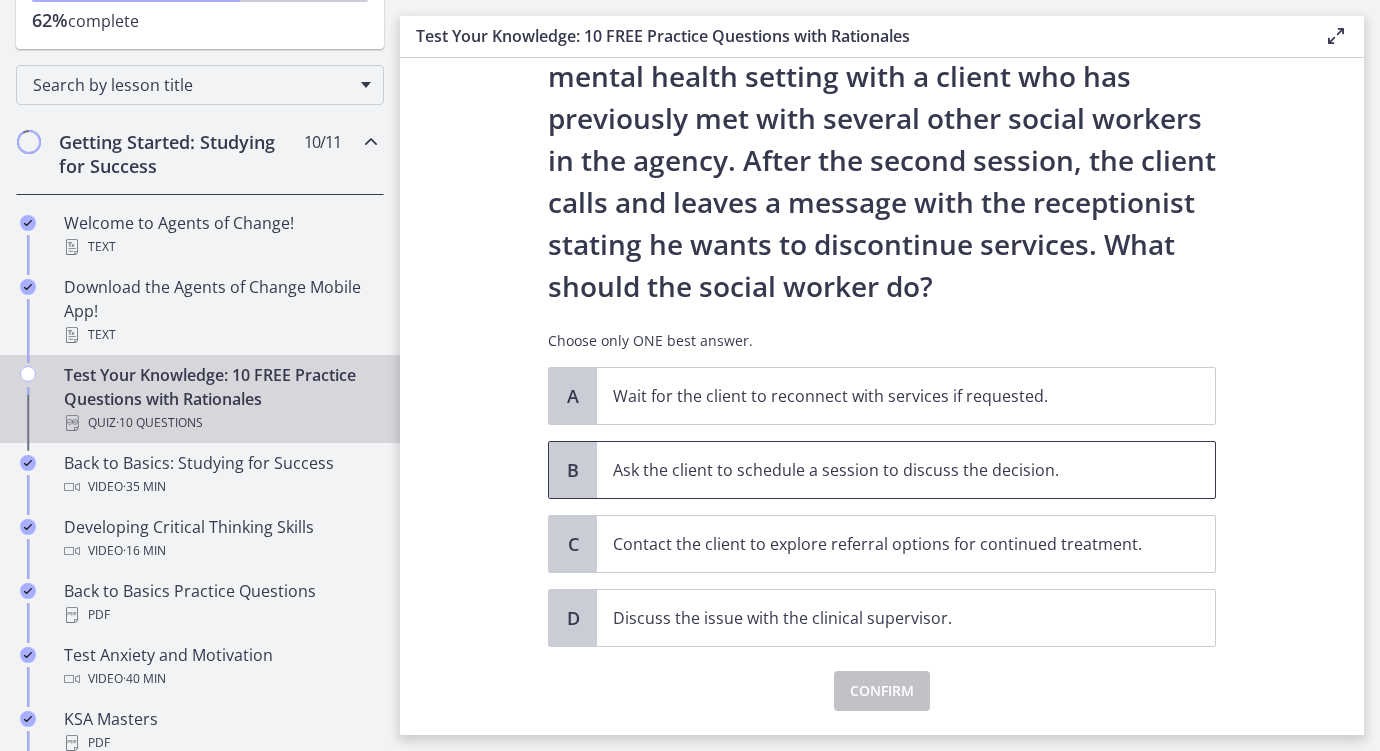 click on "Ask the client to schedule a session to discuss the decision." at bounding box center (906, 470) 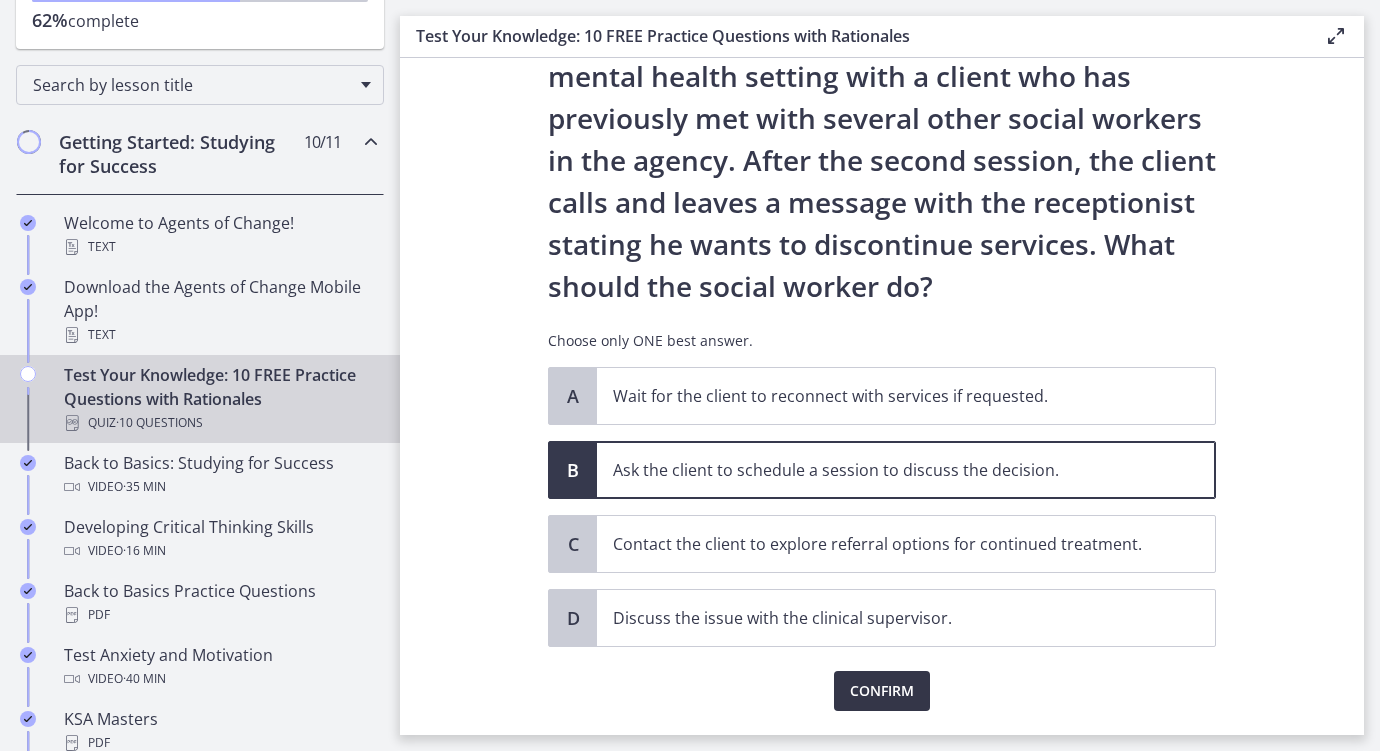 click on "Confirm" at bounding box center [882, 691] 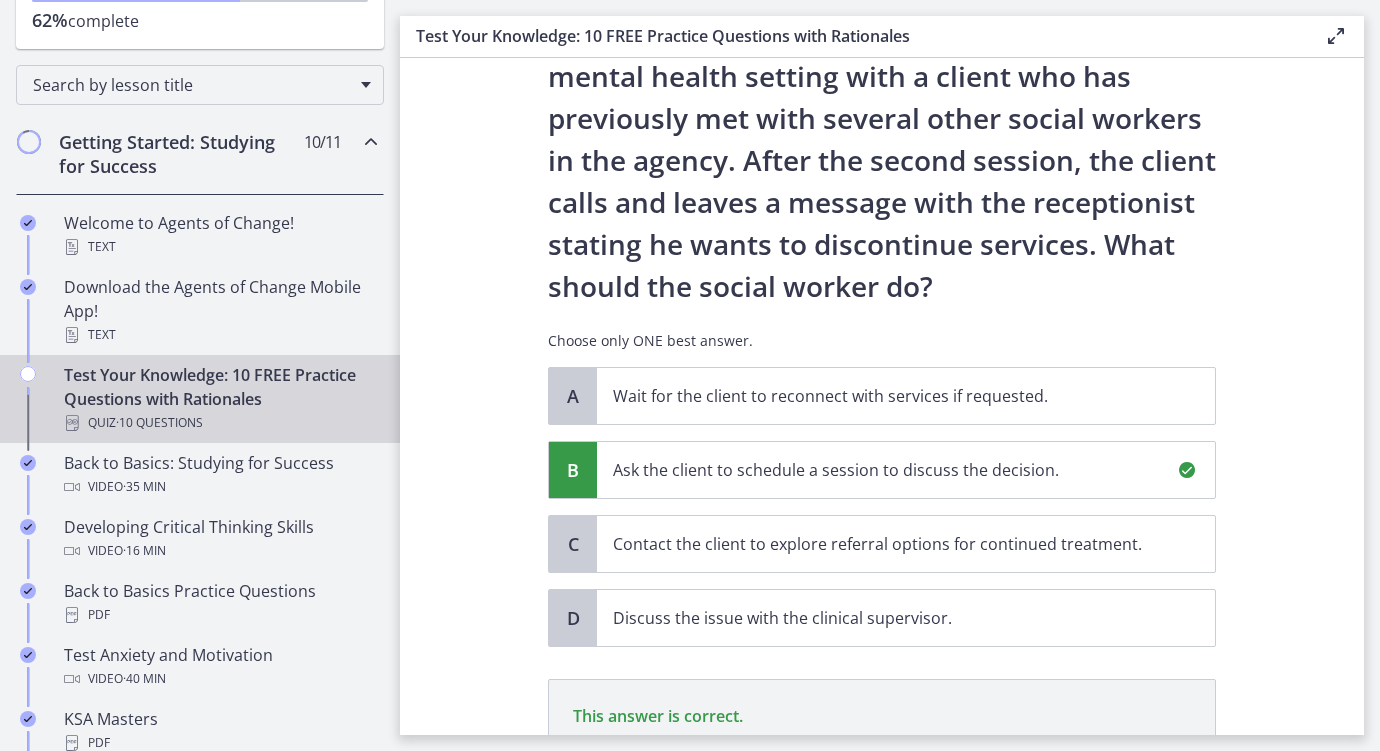 scroll, scrollTop: 399, scrollLeft: 0, axis: vertical 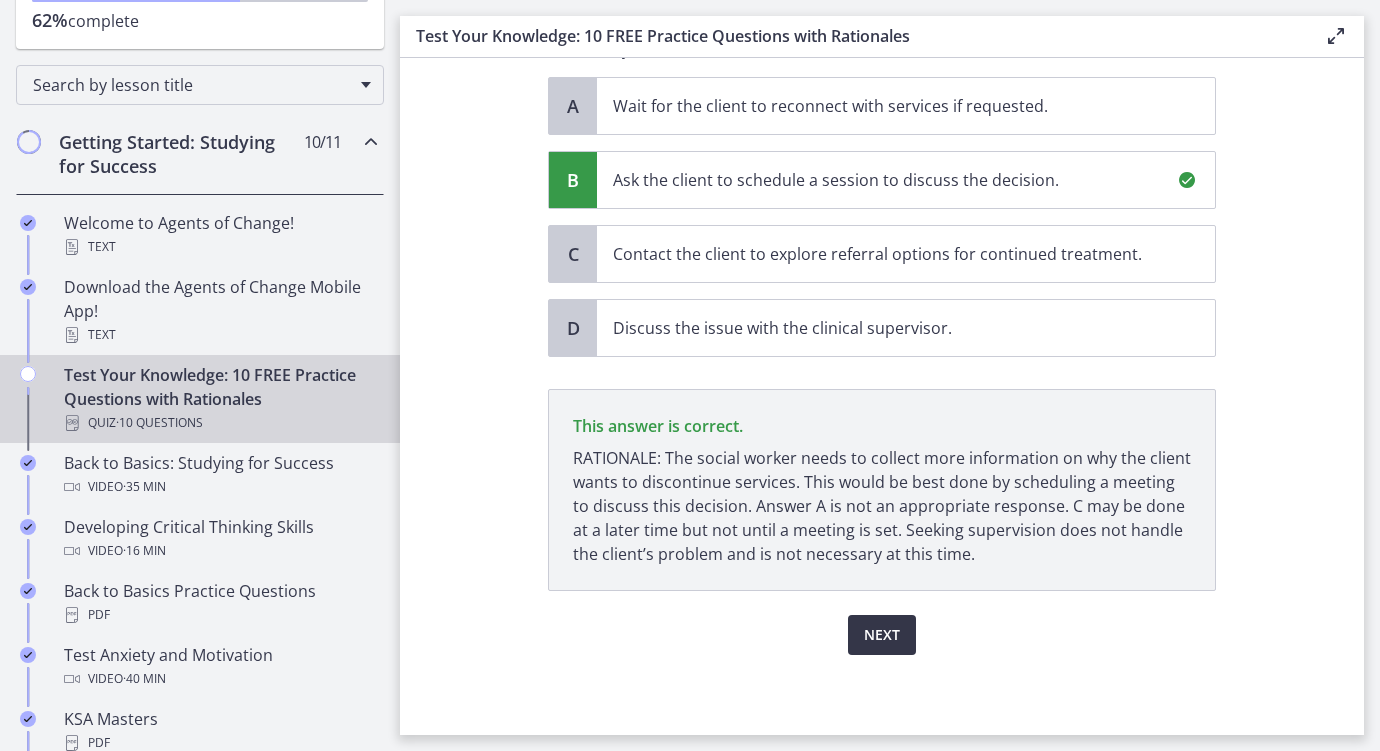 click on "Next" at bounding box center [882, 635] 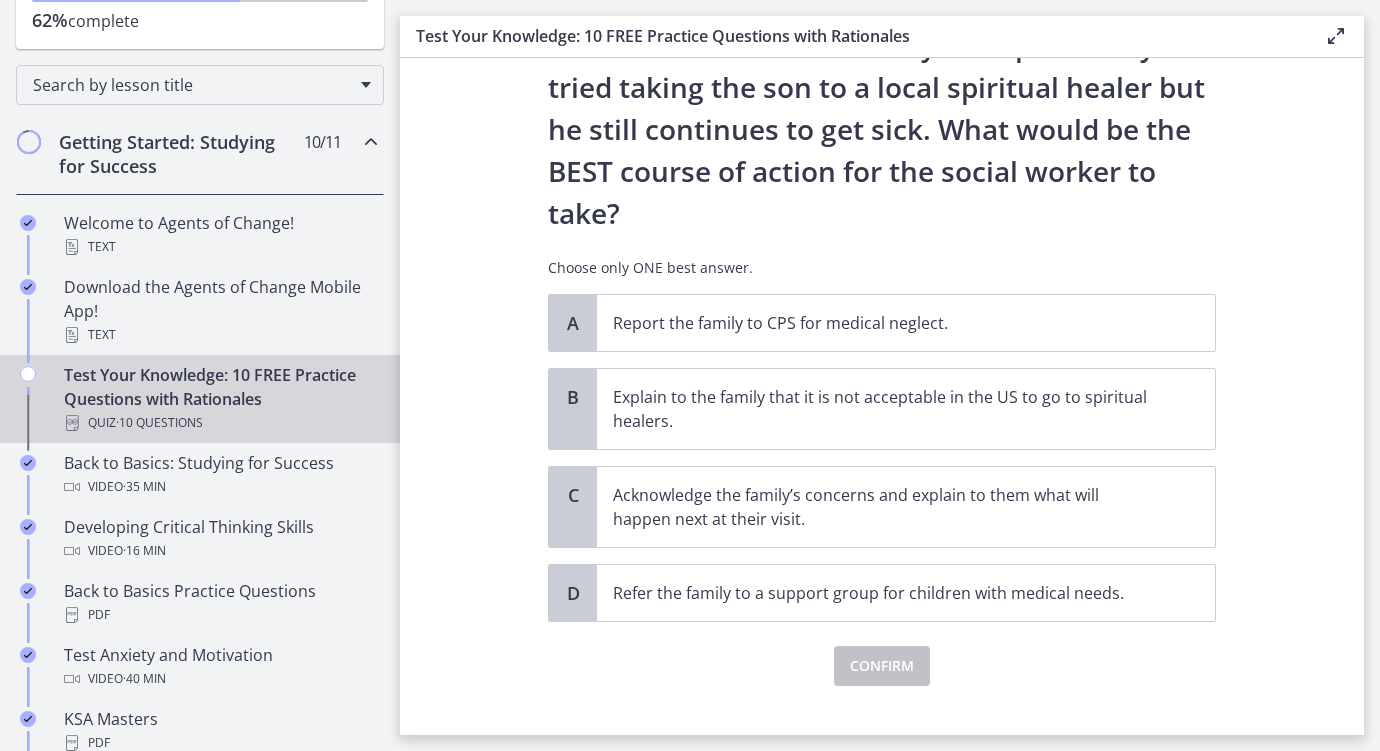 scroll, scrollTop: 352, scrollLeft: 0, axis: vertical 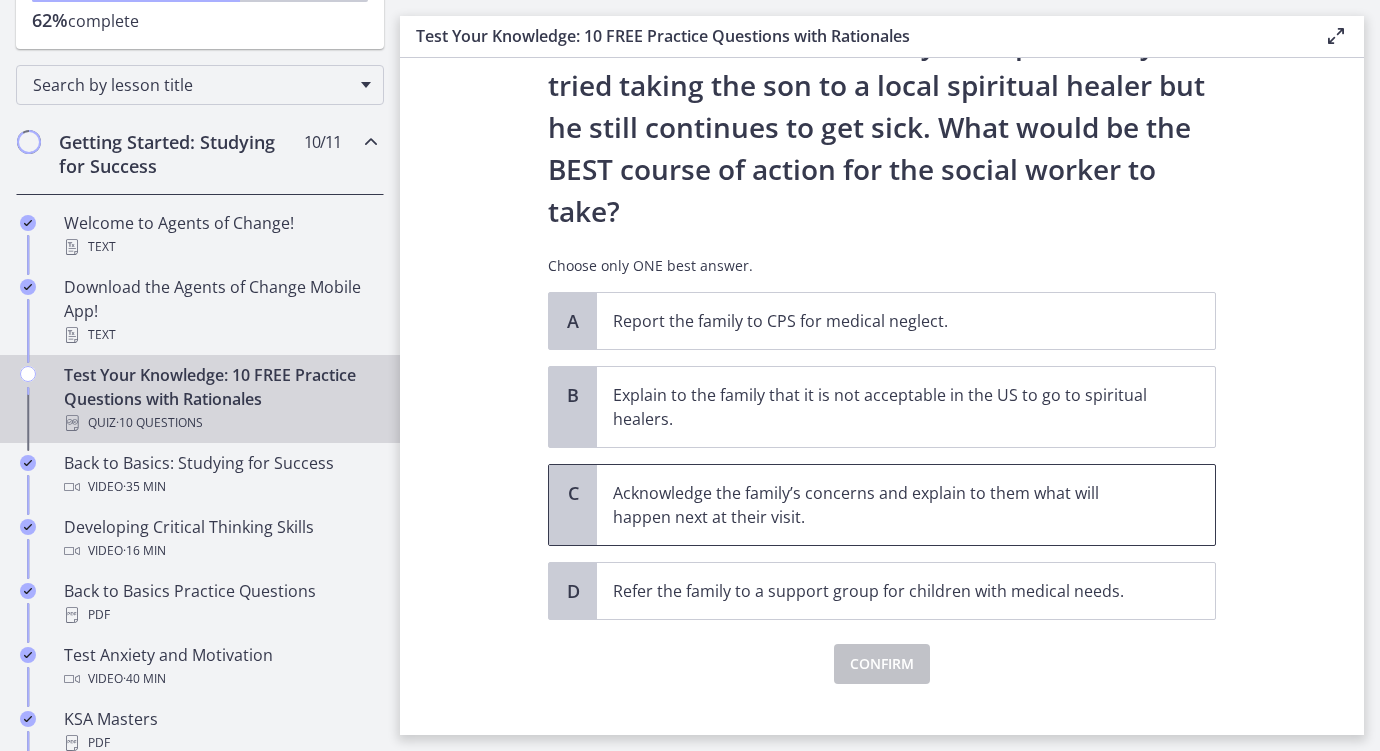 click on "Acknowledge the family’s concerns and explain to them what will happen next at their visit." at bounding box center (886, 505) 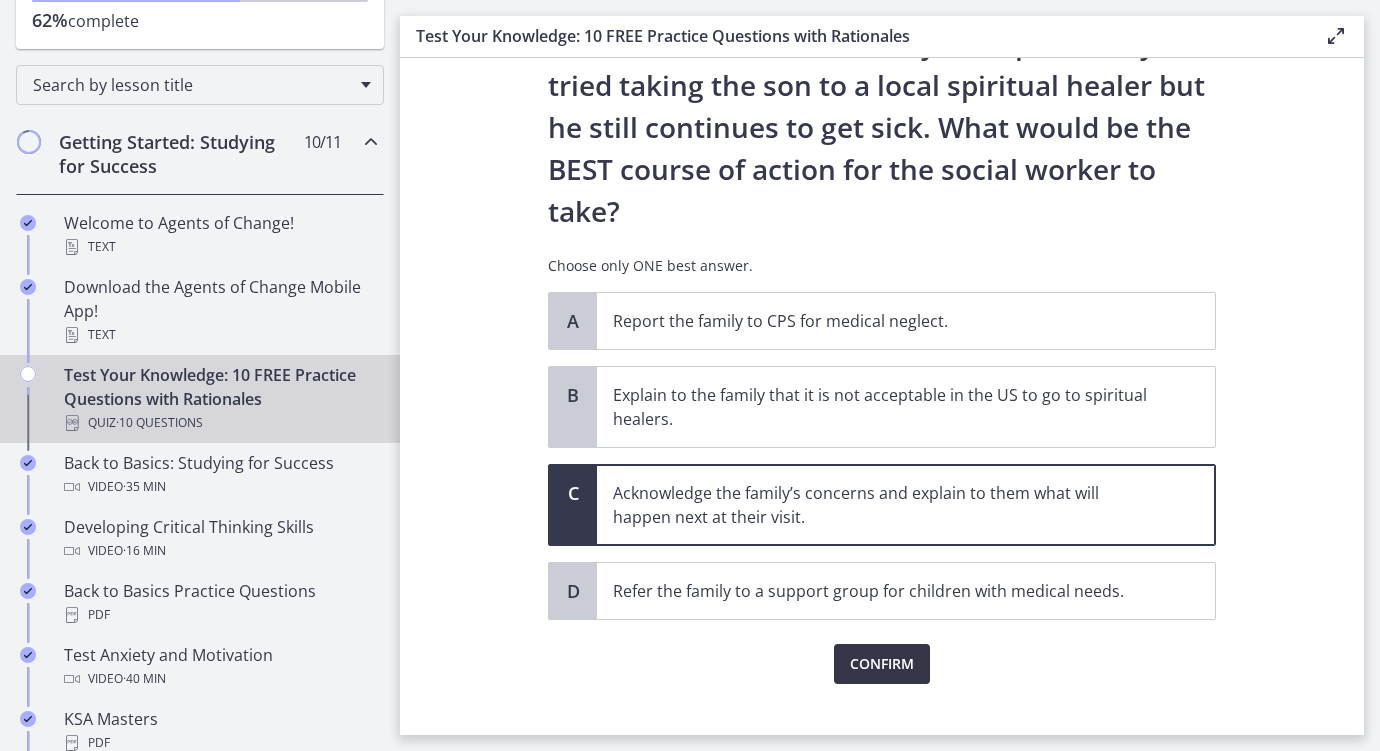 click on "Confirm" at bounding box center (882, 664) 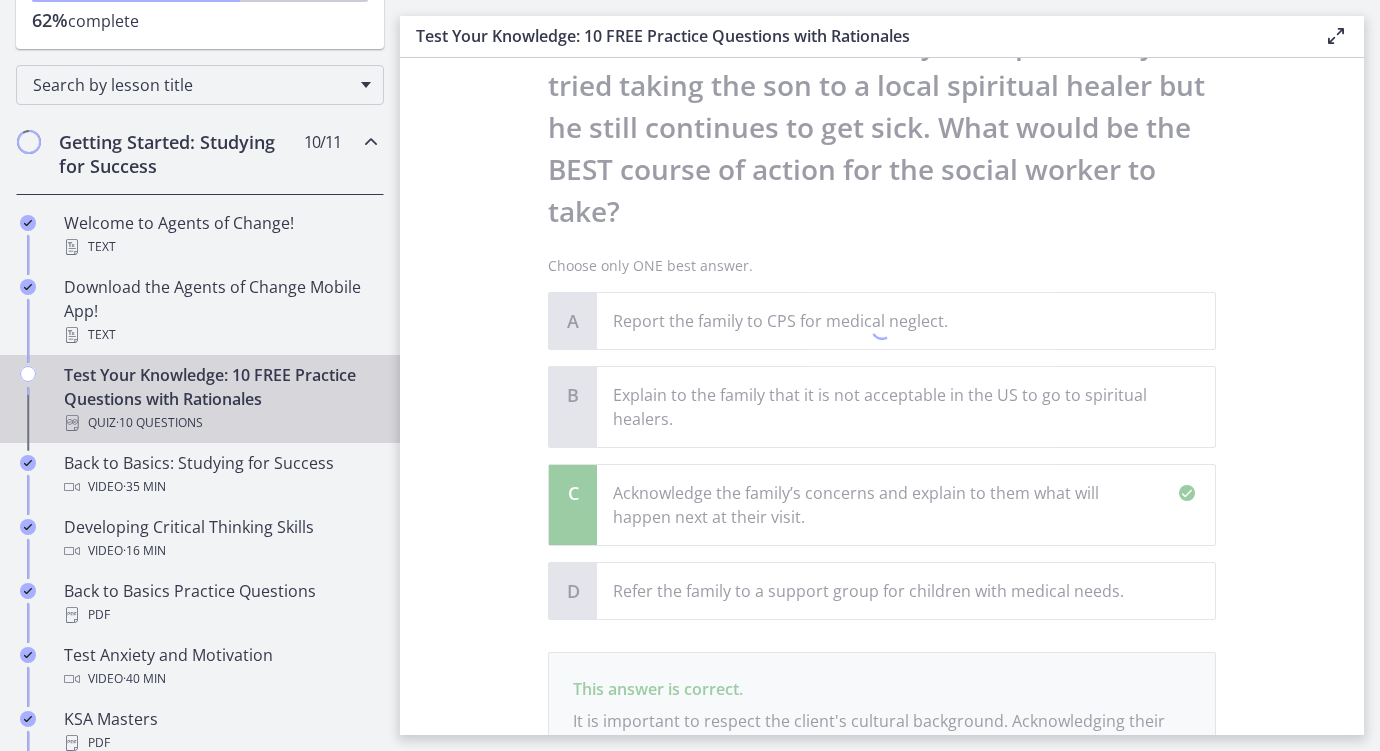 scroll, scrollTop: 615, scrollLeft: 0, axis: vertical 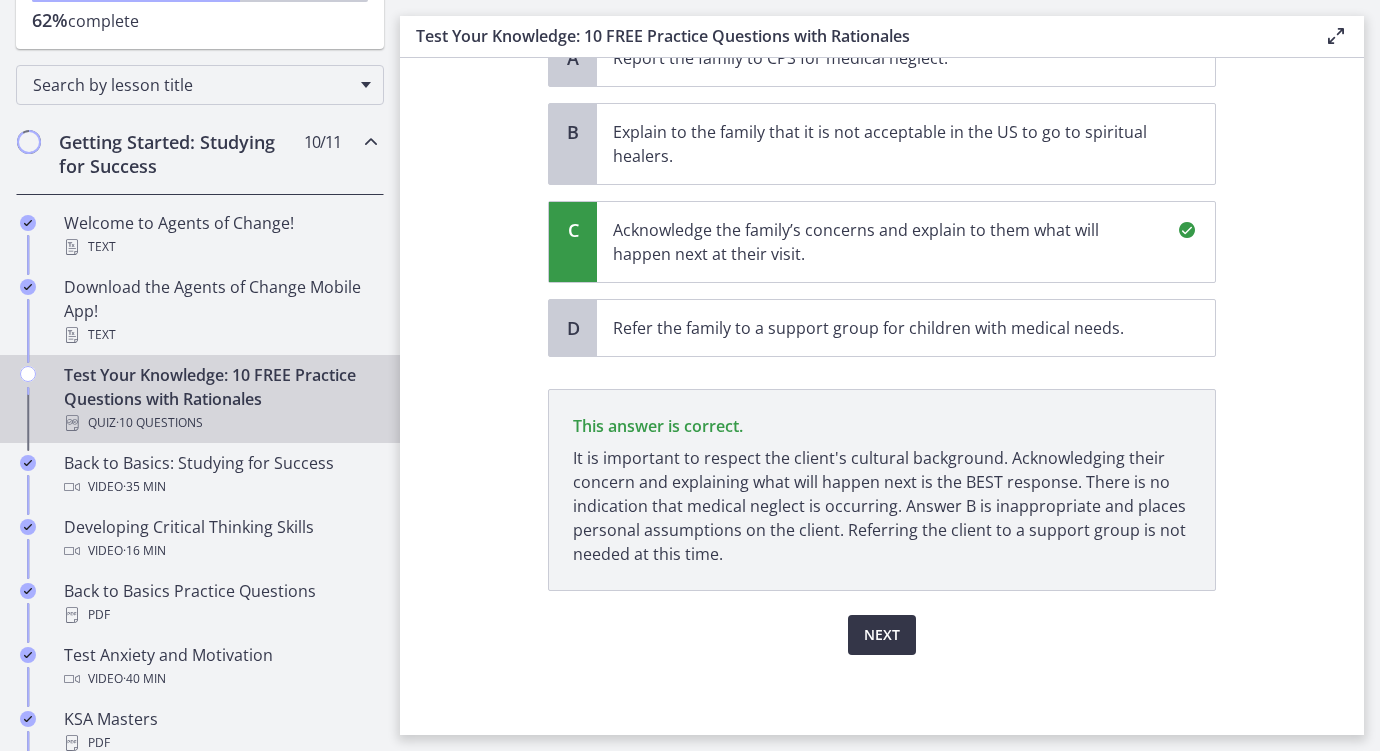 click on "Next" at bounding box center (882, 635) 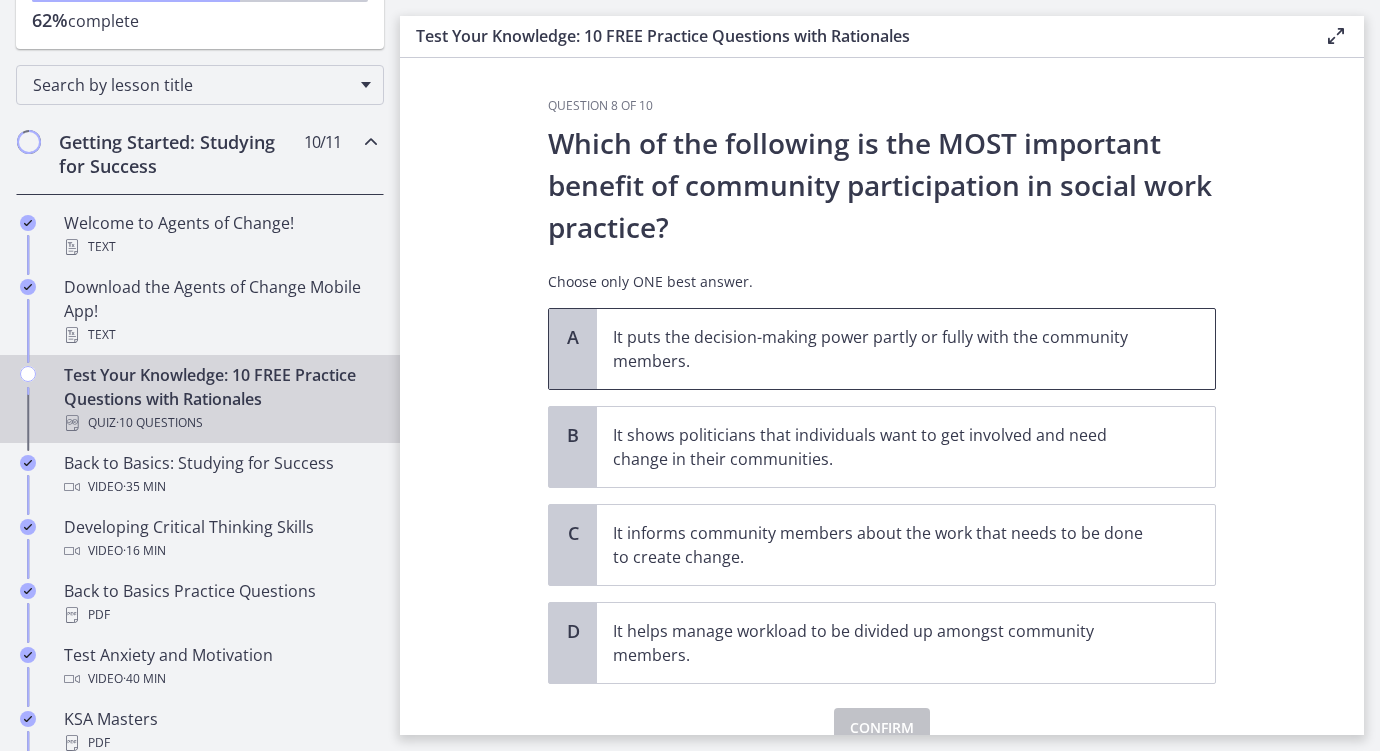 click on "It puts the decision-making power partly or fully with the community members." at bounding box center [886, 349] 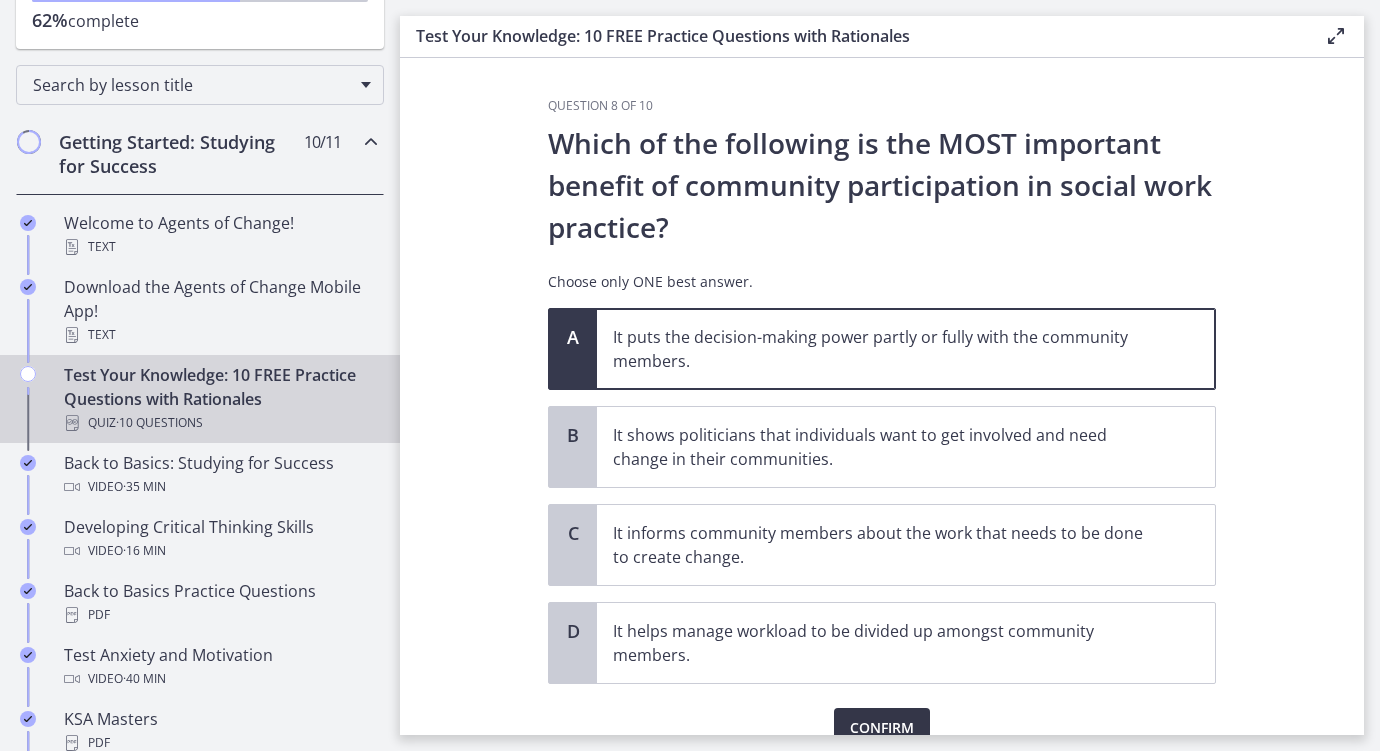 click on "Confirm" at bounding box center (882, 728) 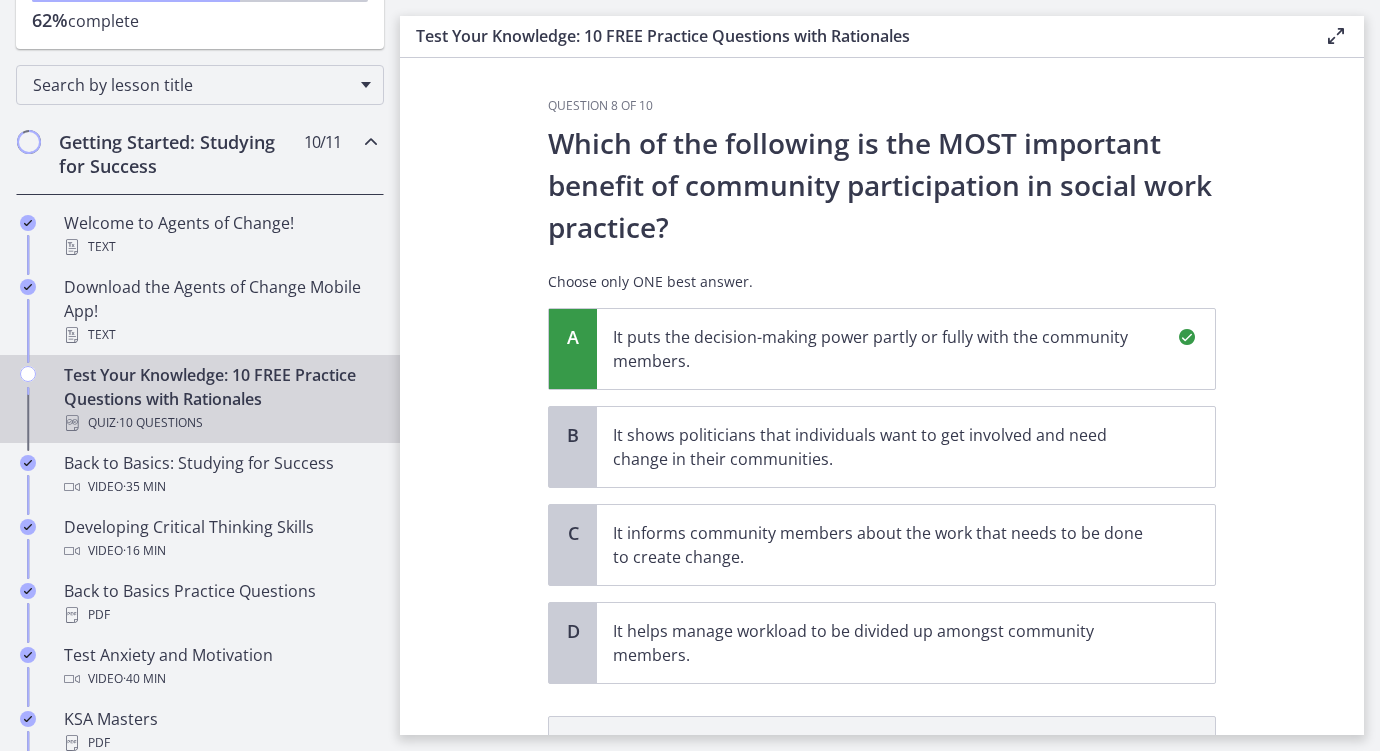 scroll, scrollTop: 303, scrollLeft: 0, axis: vertical 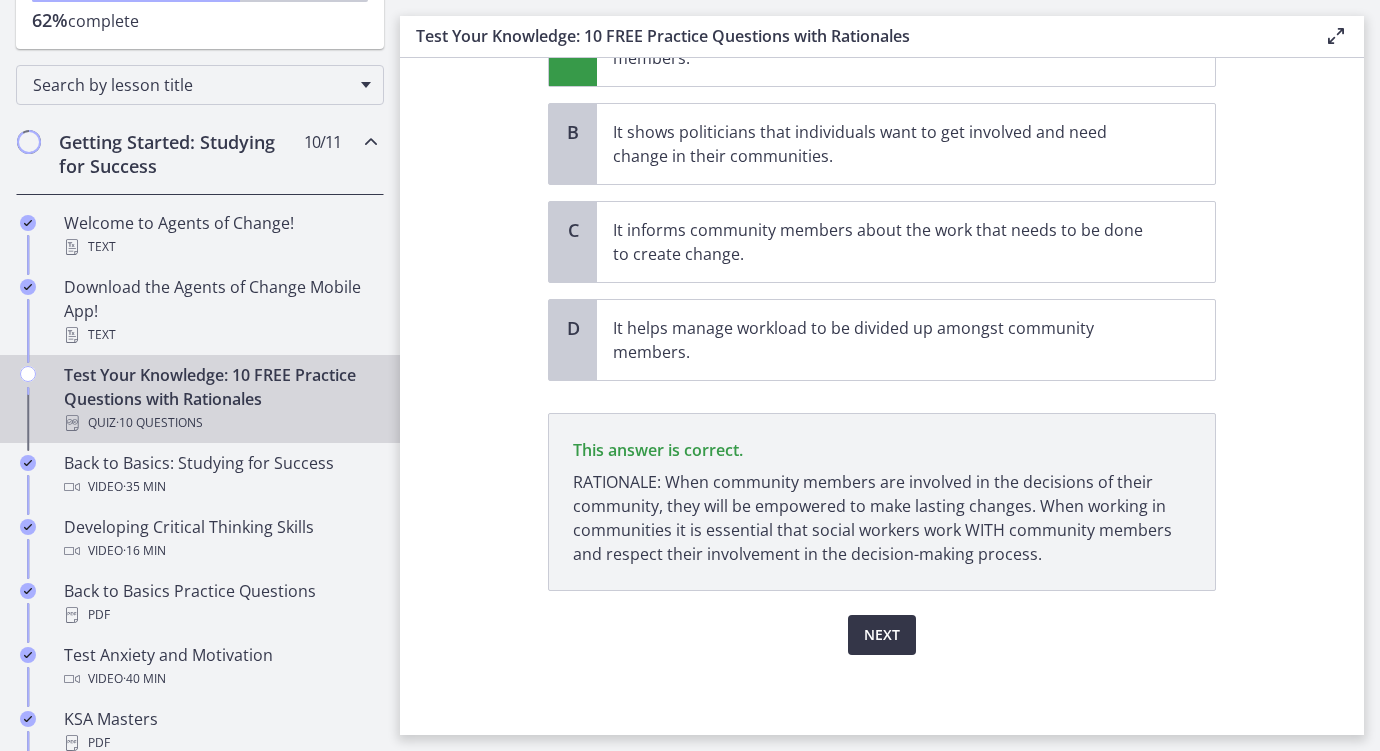 click on "Next" at bounding box center (882, 635) 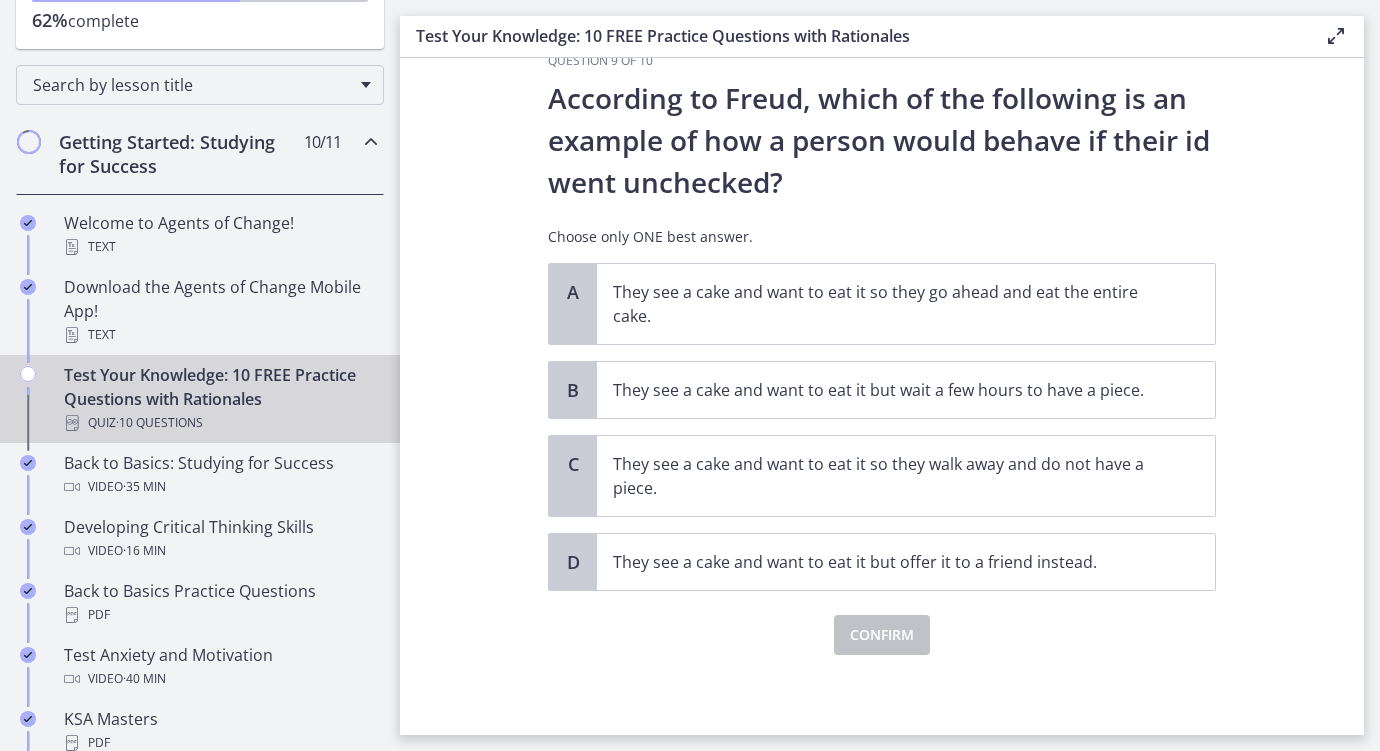 scroll, scrollTop: 0, scrollLeft: 0, axis: both 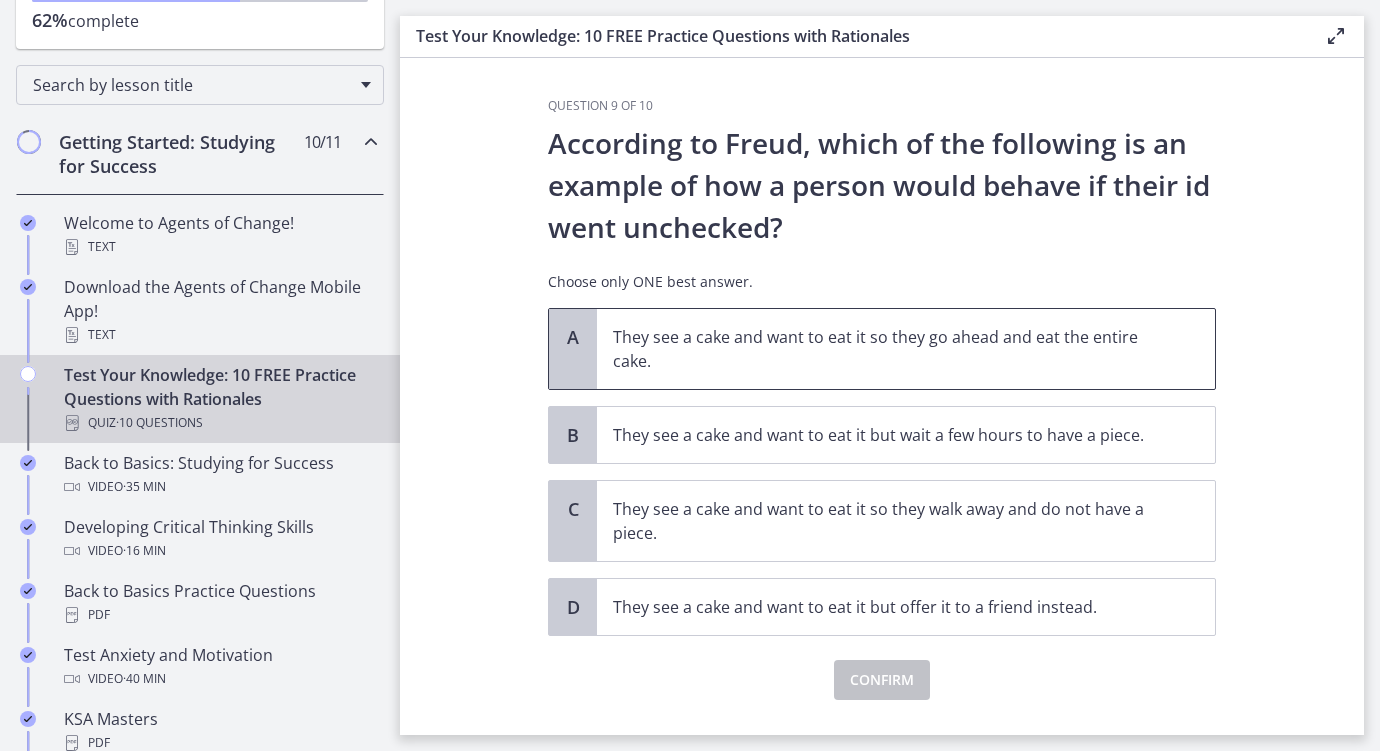 click on "They see a cake and want to eat it so they go ahead and eat the entire cake." at bounding box center [886, 349] 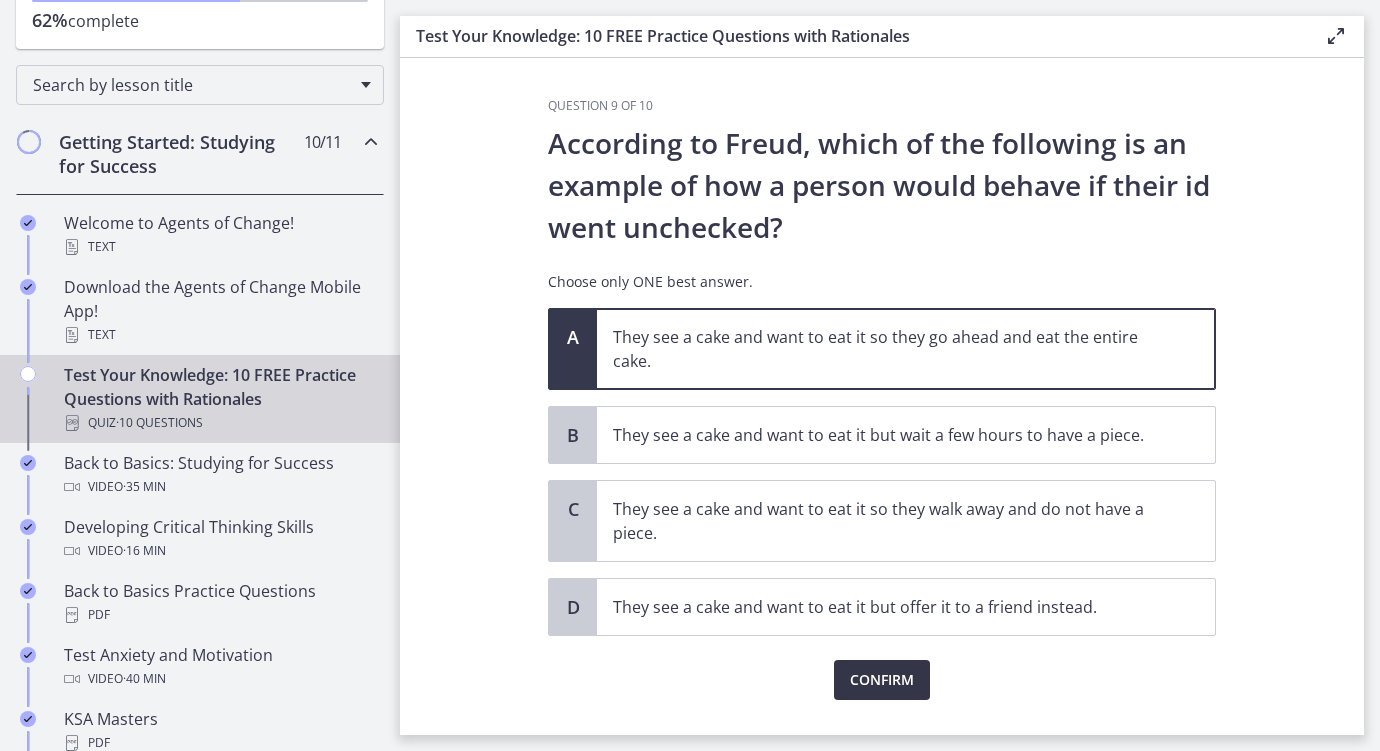 click on "Confirm" at bounding box center (882, 680) 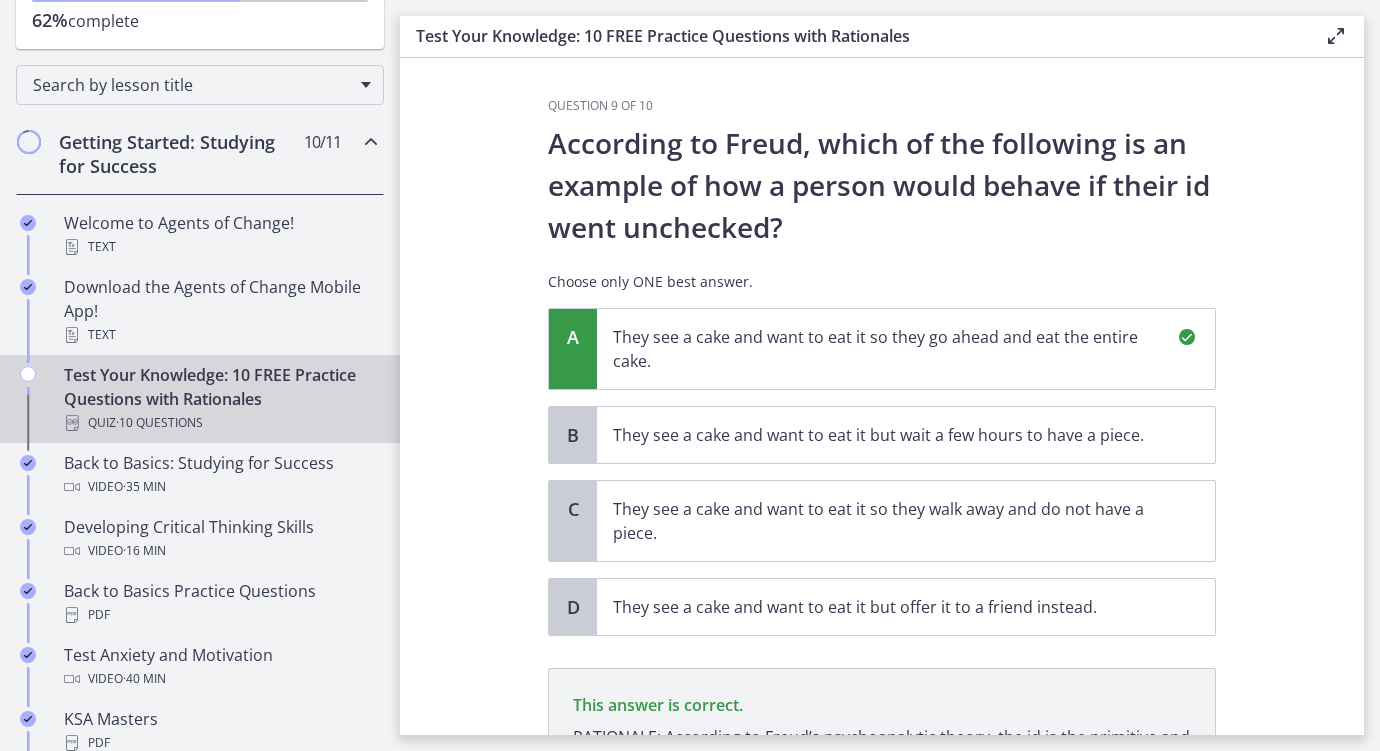 scroll, scrollTop: 255, scrollLeft: 0, axis: vertical 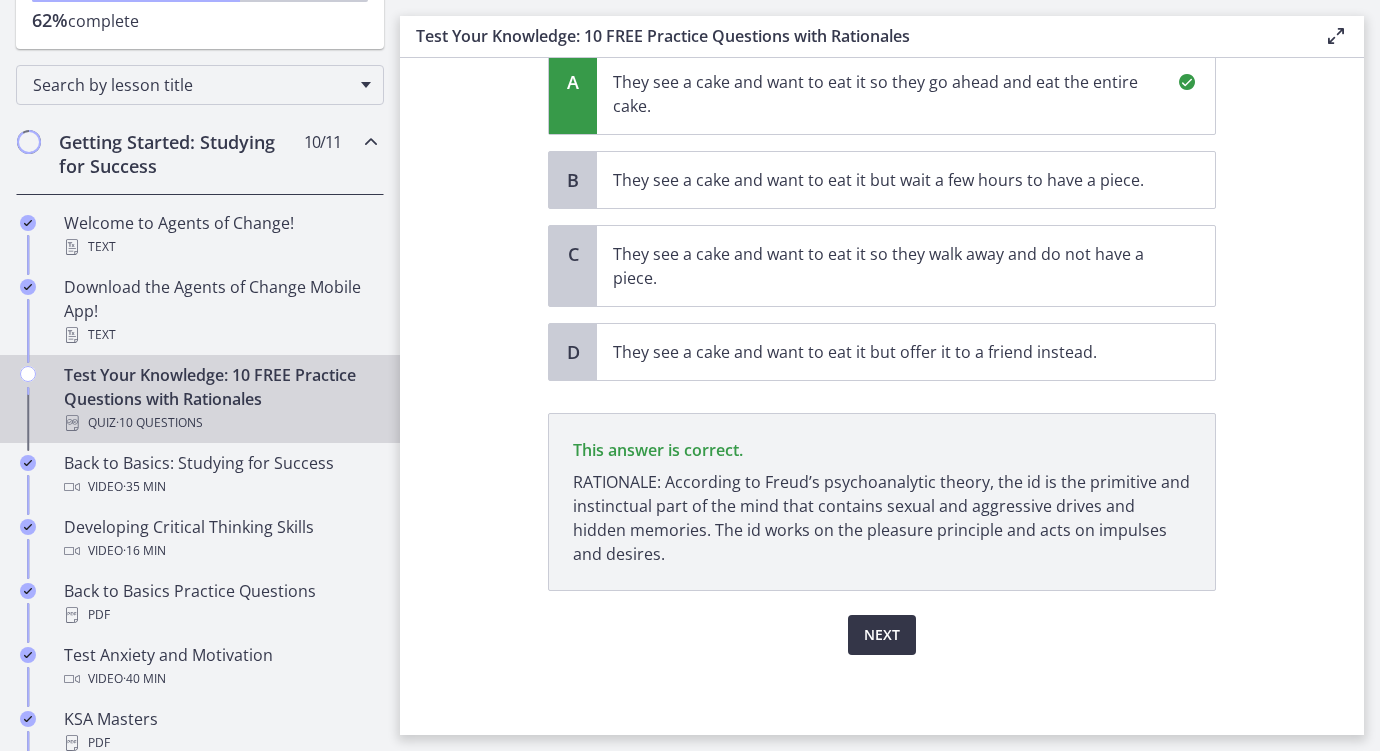 click on "Next" at bounding box center (882, 635) 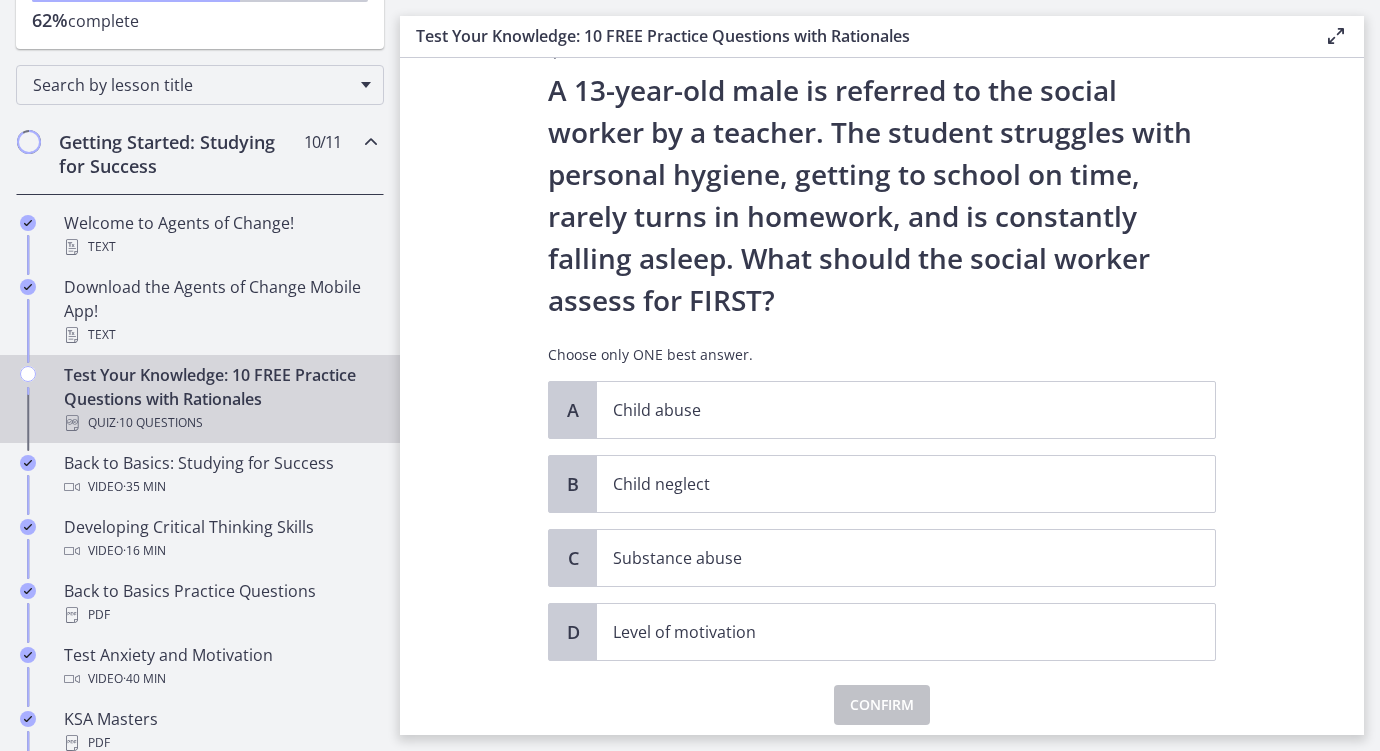 scroll, scrollTop: 56, scrollLeft: 0, axis: vertical 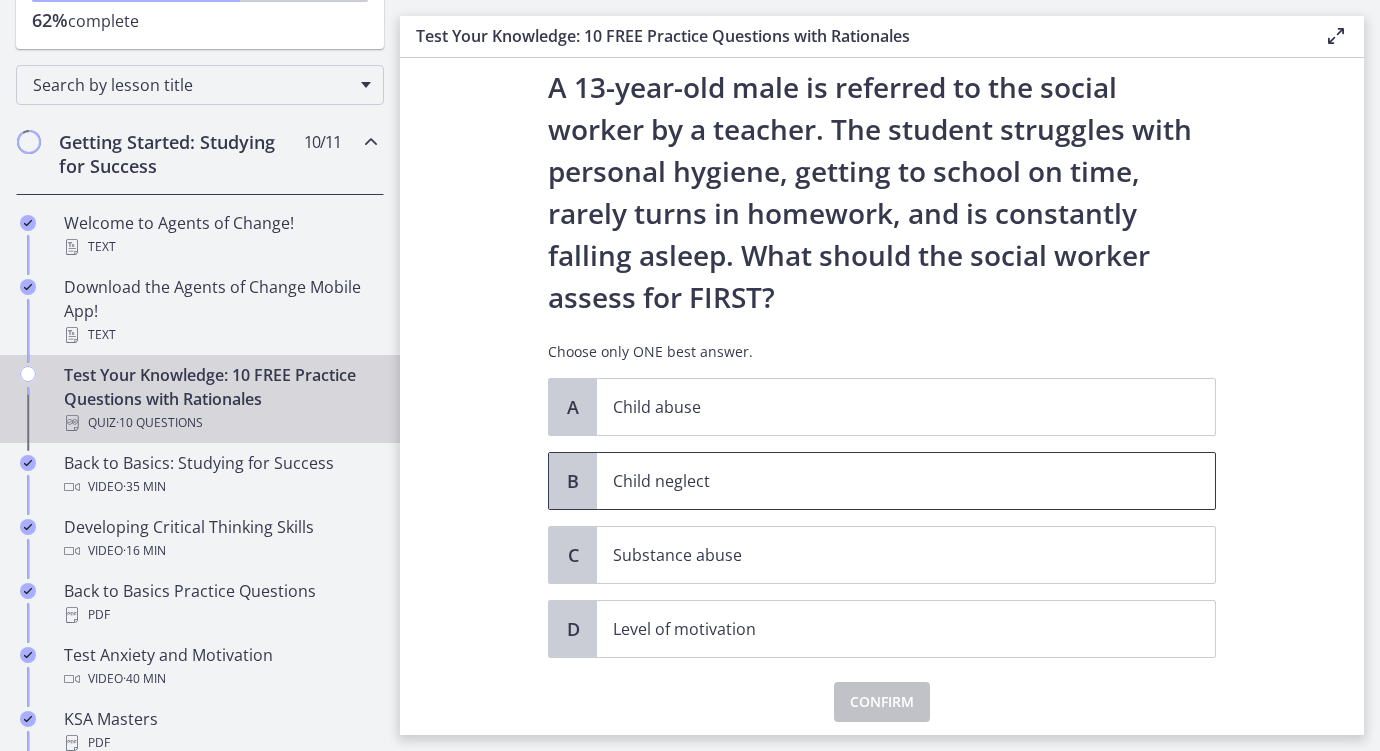 click on "Child neglect" at bounding box center [886, 481] 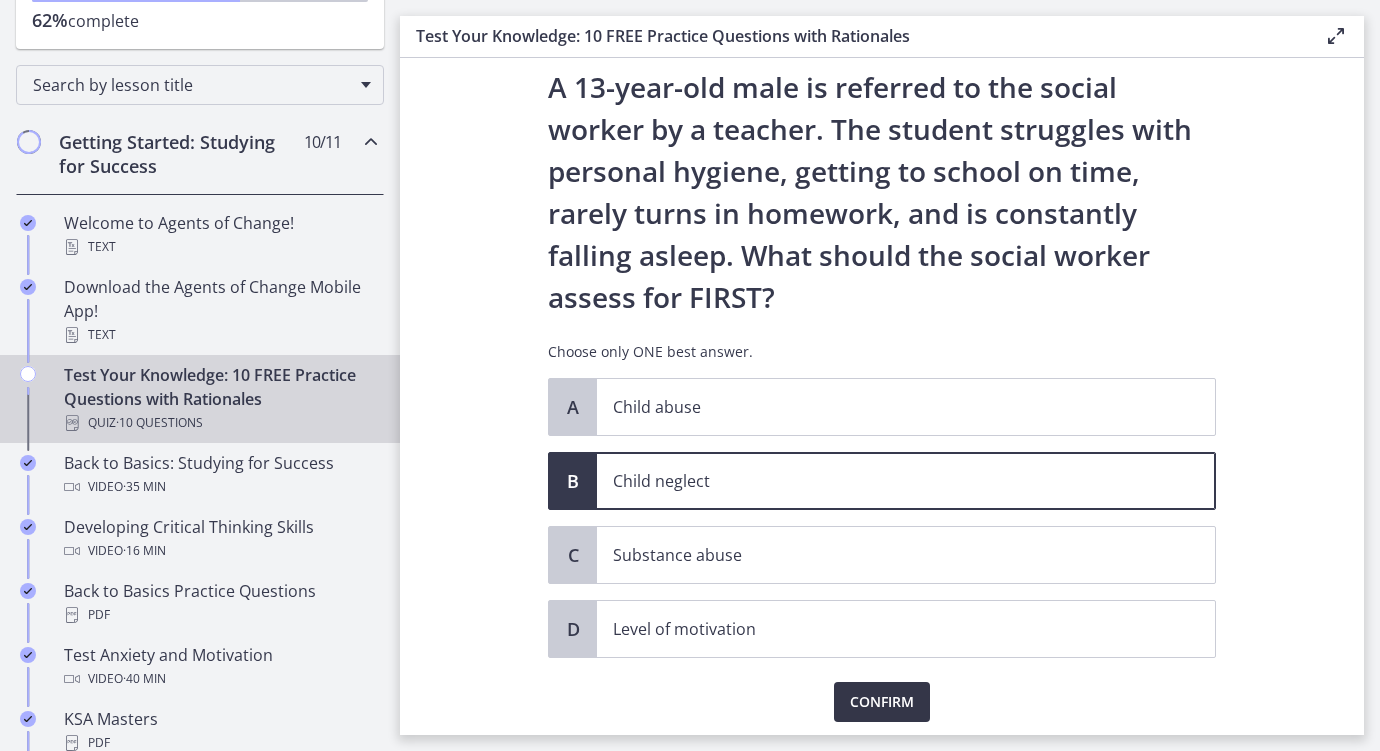 click on "Confirm" at bounding box center [882, 702] 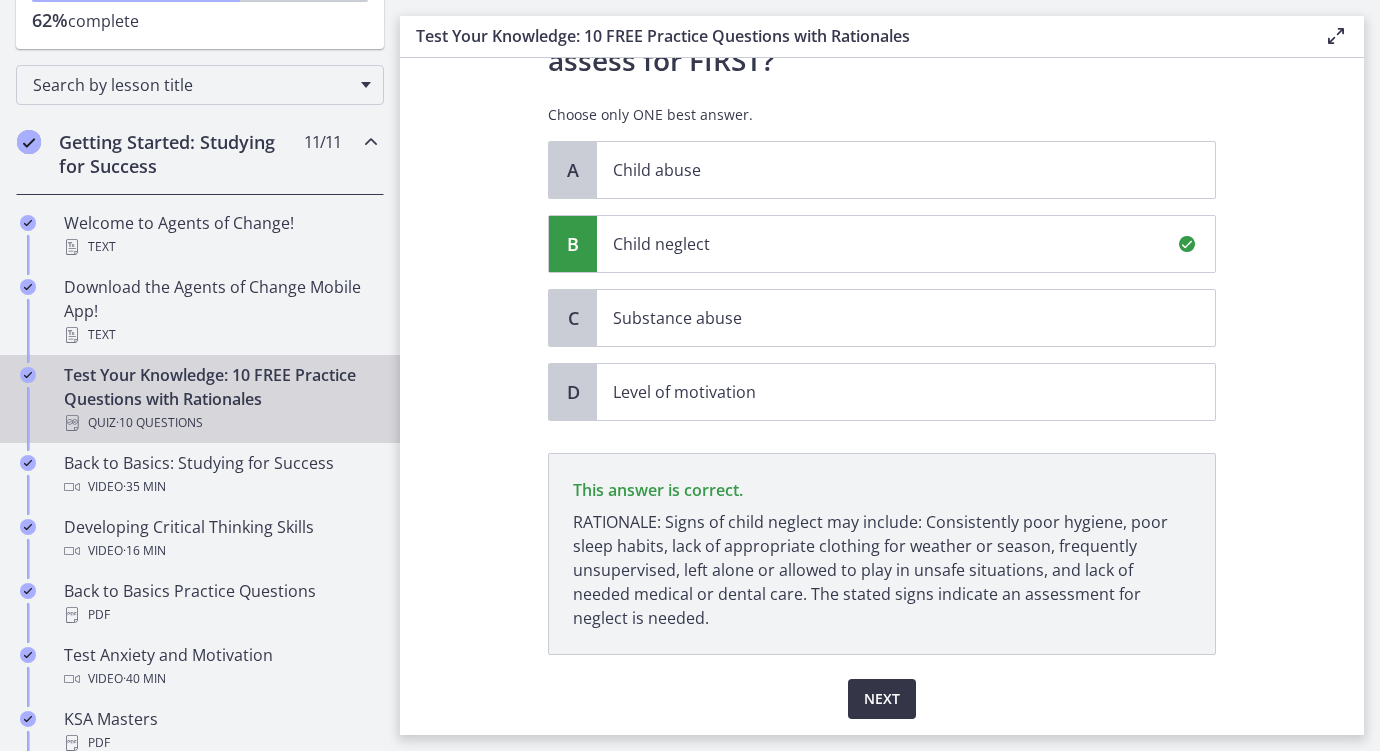 scroll, scrollTop: 357, scrollLeft: 0, axis: vertical 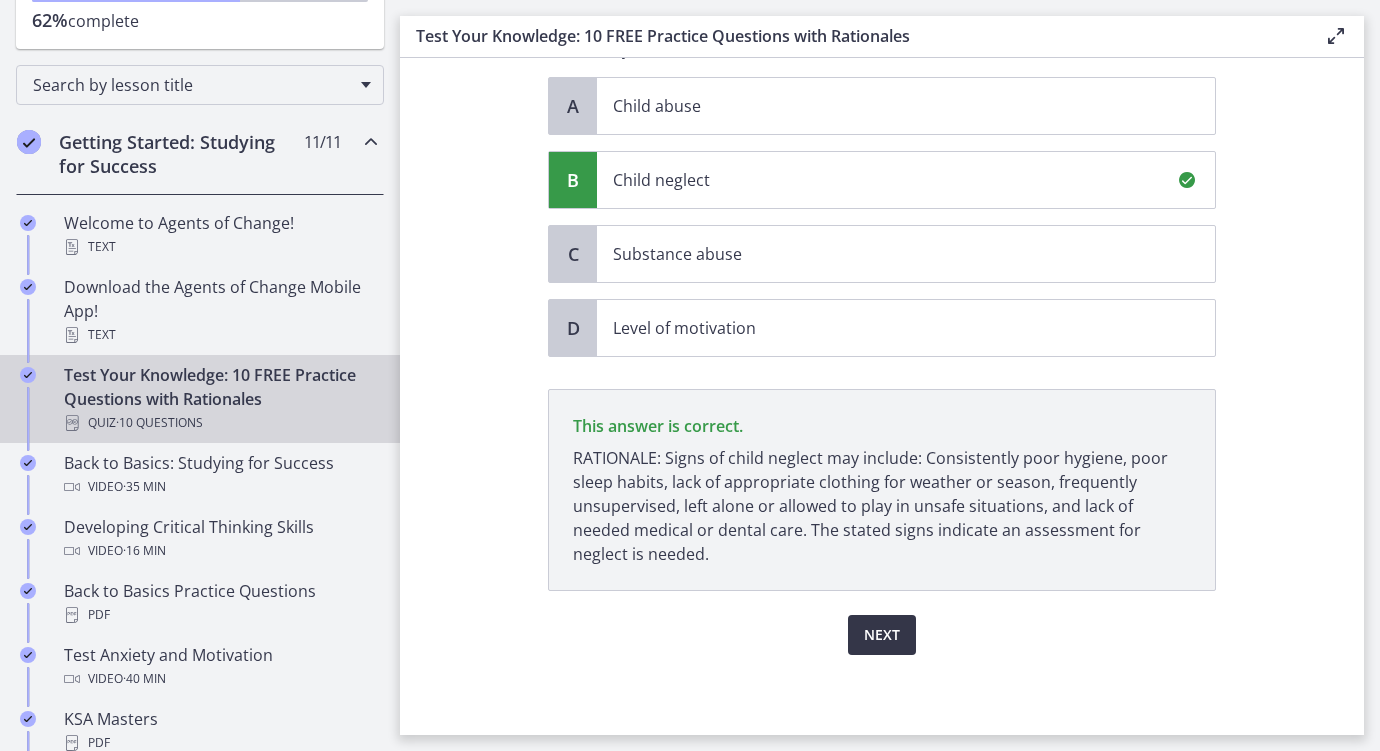 click on "Next" at bounding box center (882, 635) 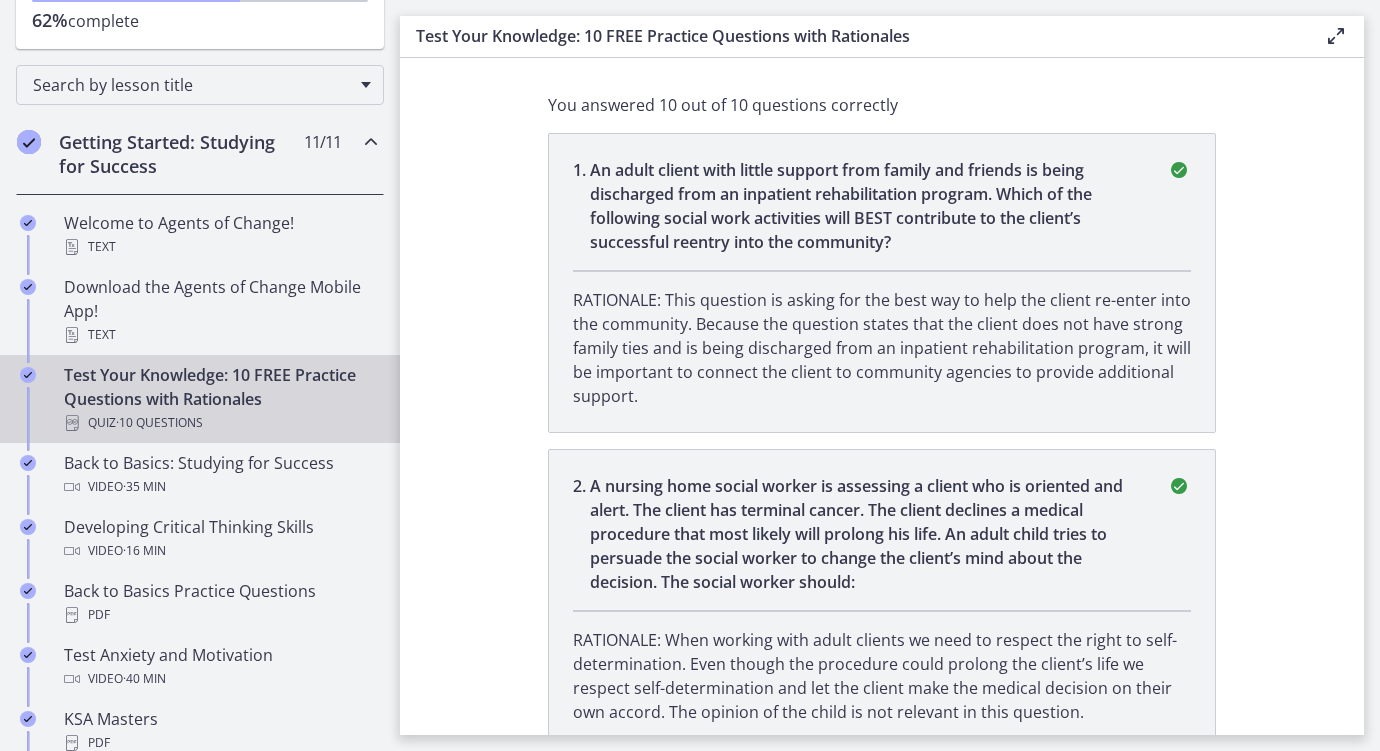scroll, scrollTop: 0, scrollLeft: 0, axis: both 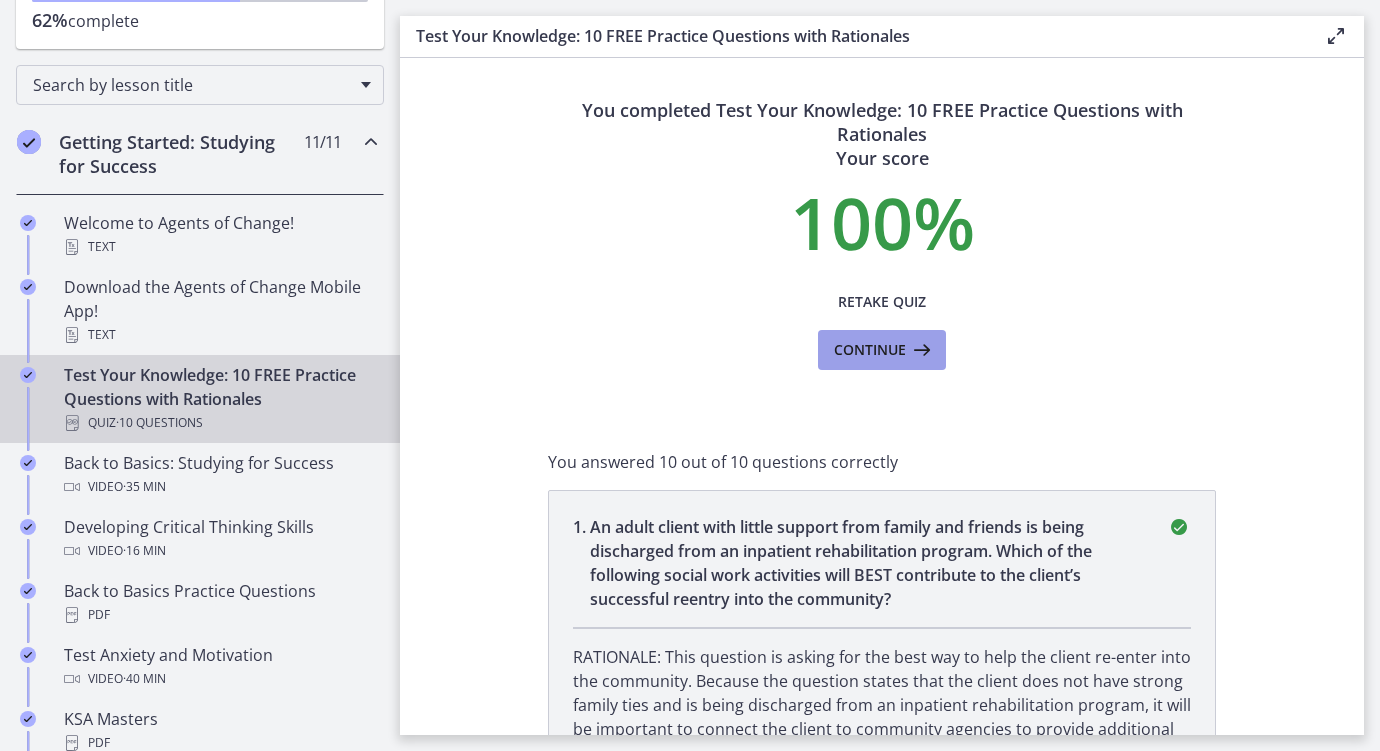 click on "Continue" at bounding box center [882, 350] 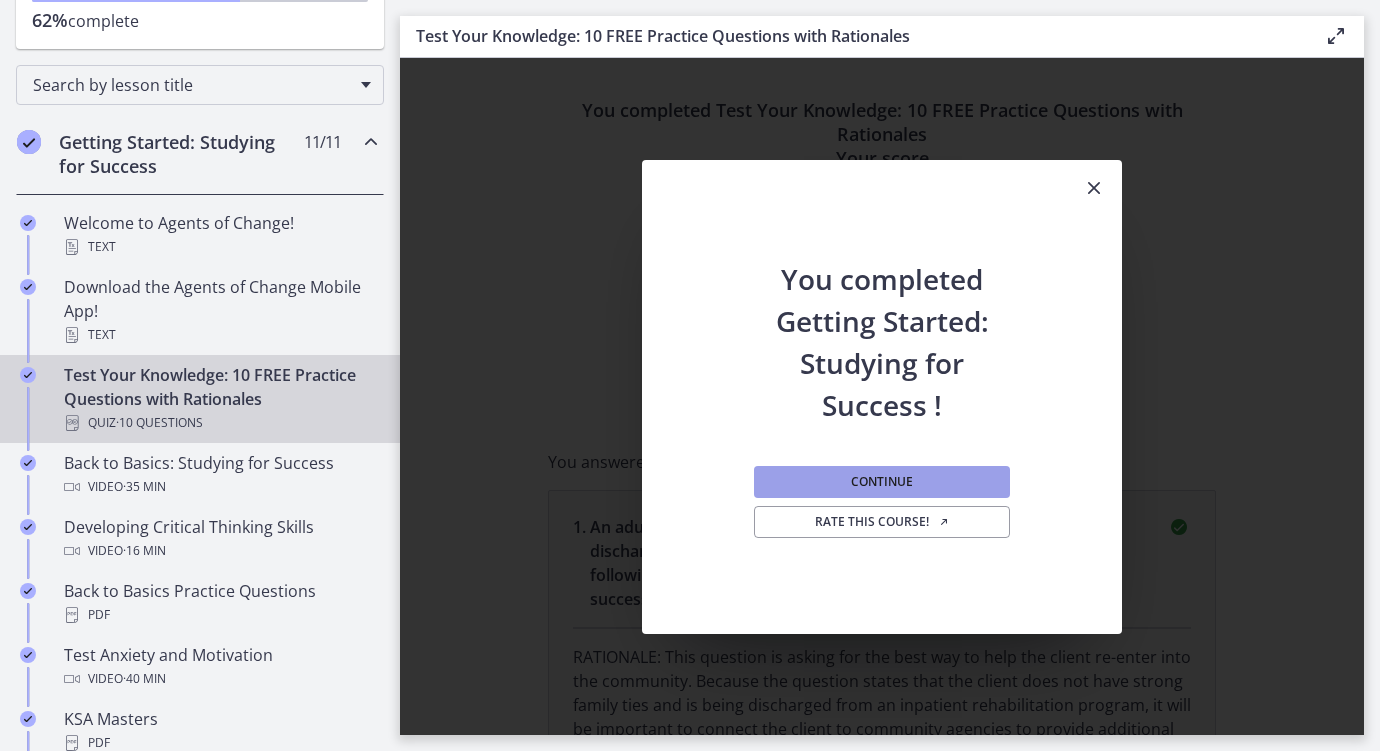click on "Continue" at bounding box center (882, 482) 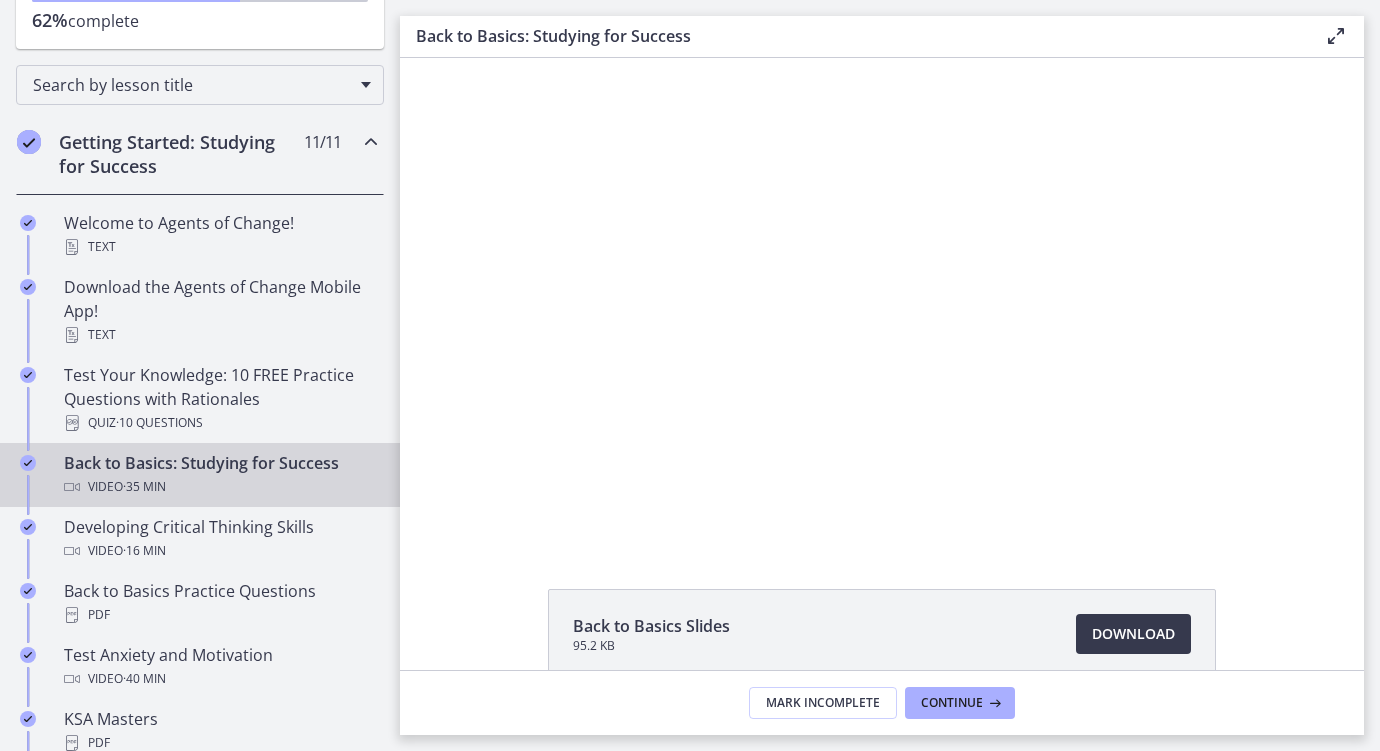 scroll, scrollTop: 0, scrollLeft: 0, axis: both 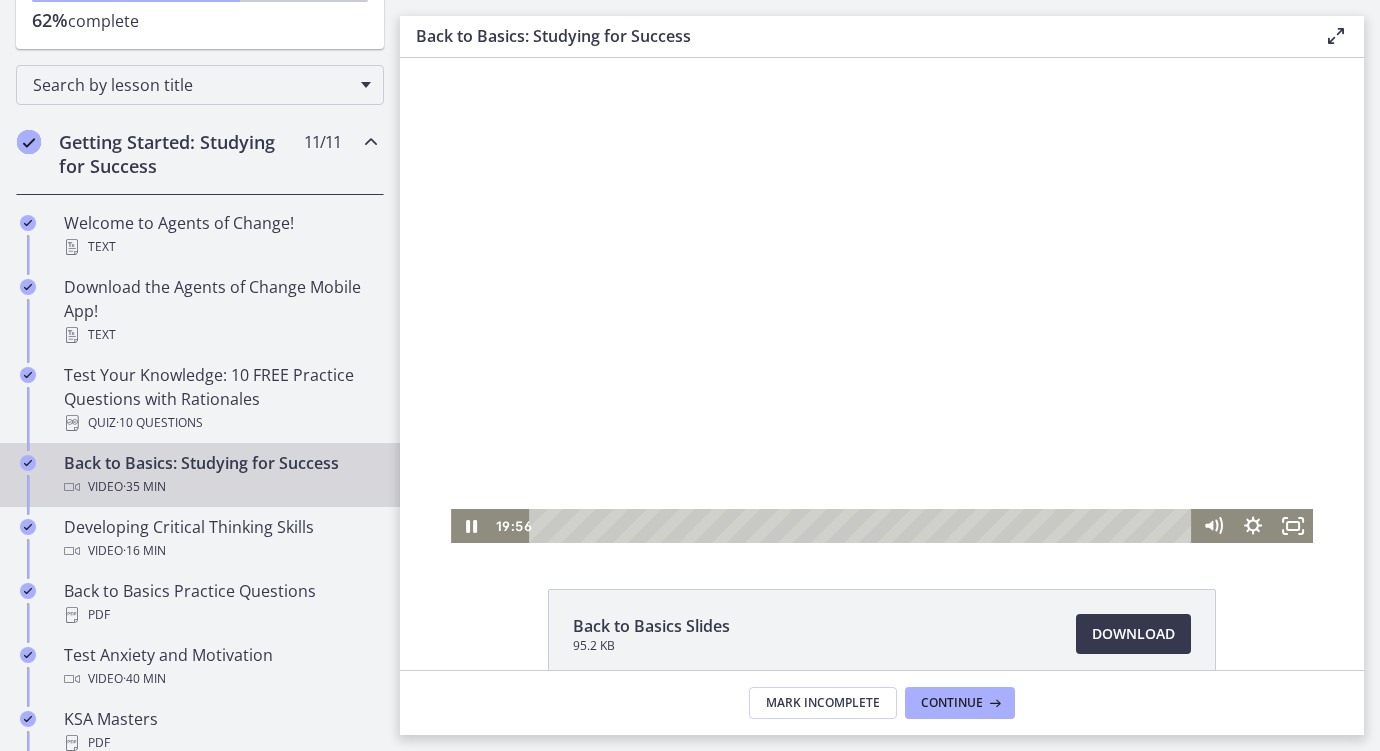 click at bounding box center (882, 300) 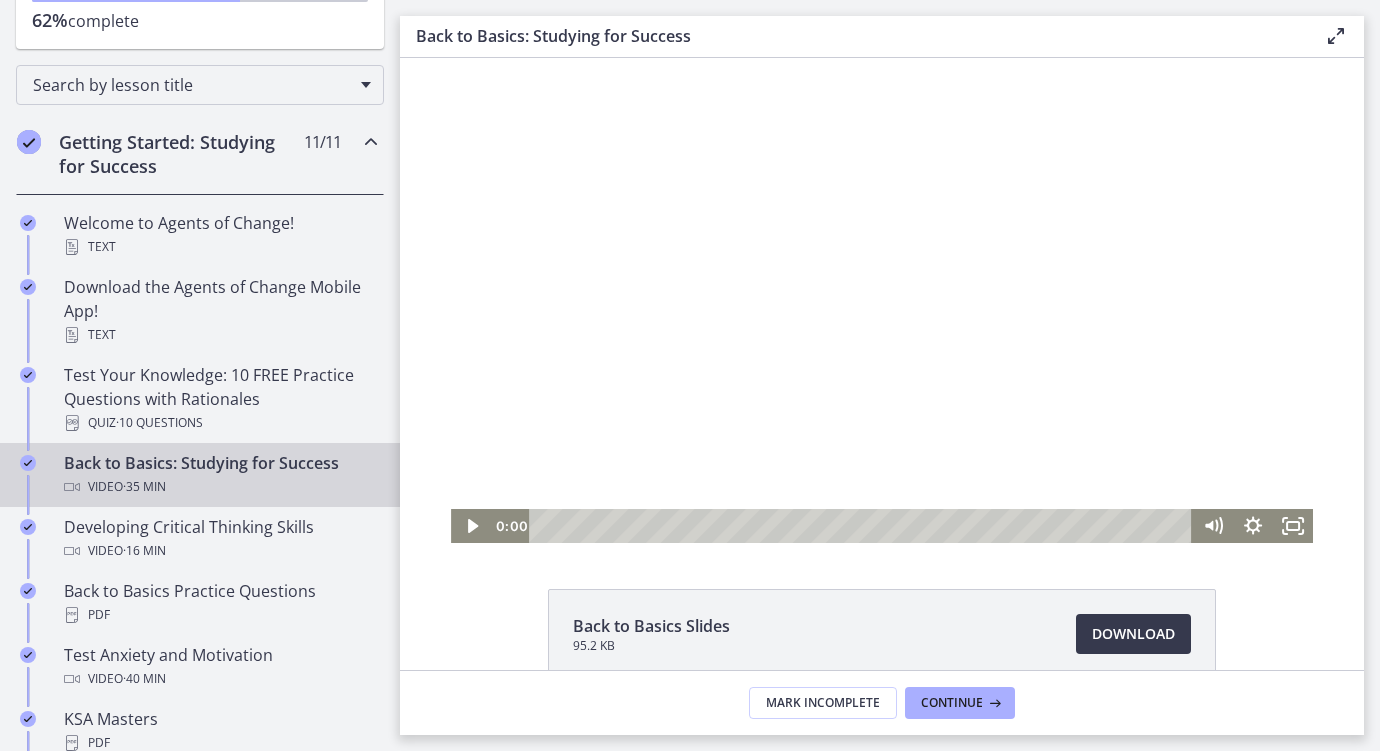 drag, startPoint x: 900, startPoint y: 528, endPoint x: 434, endPoint y: 535, distance: 466.05258 